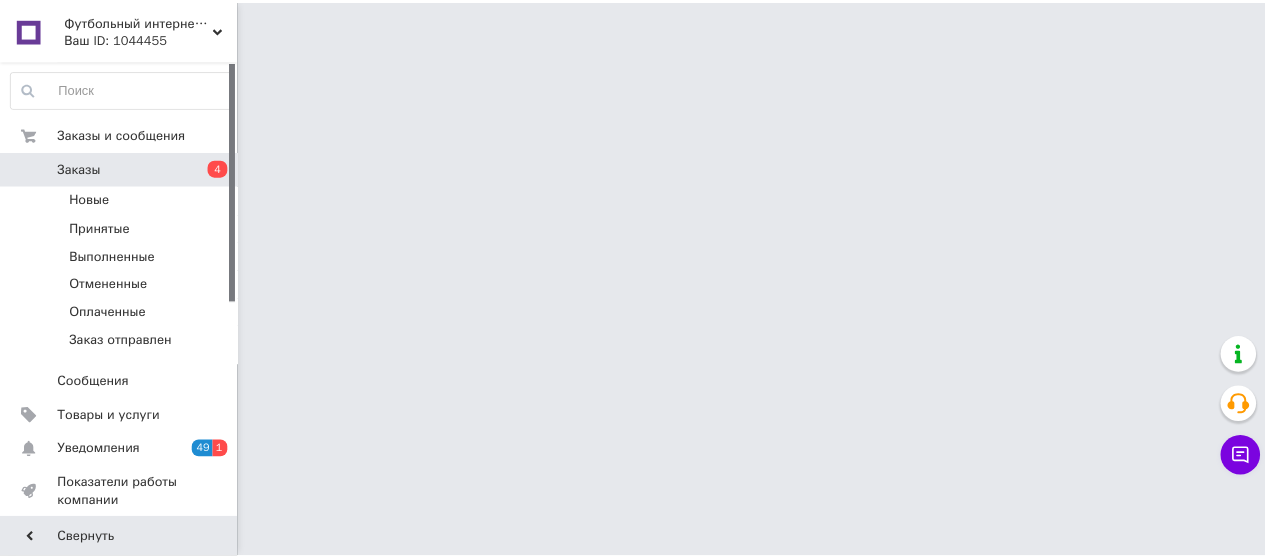 scroll, scrollTop: 0, scrollLeft: 0, axis: both 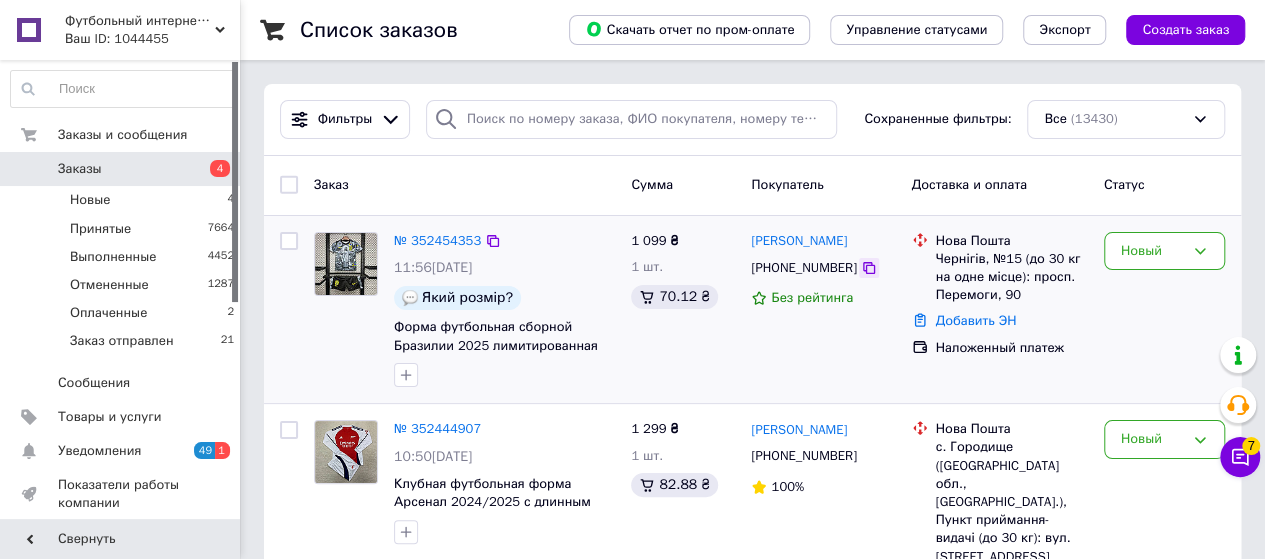 click 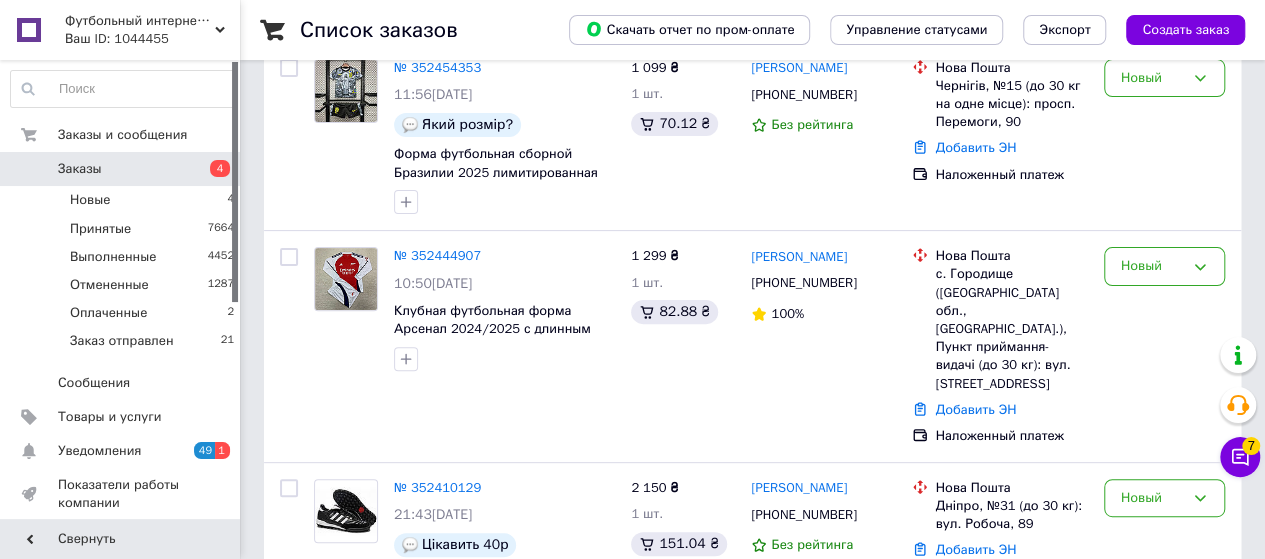 scroll, scrollTop: 168, scrollLeft: 0, axis: vertical 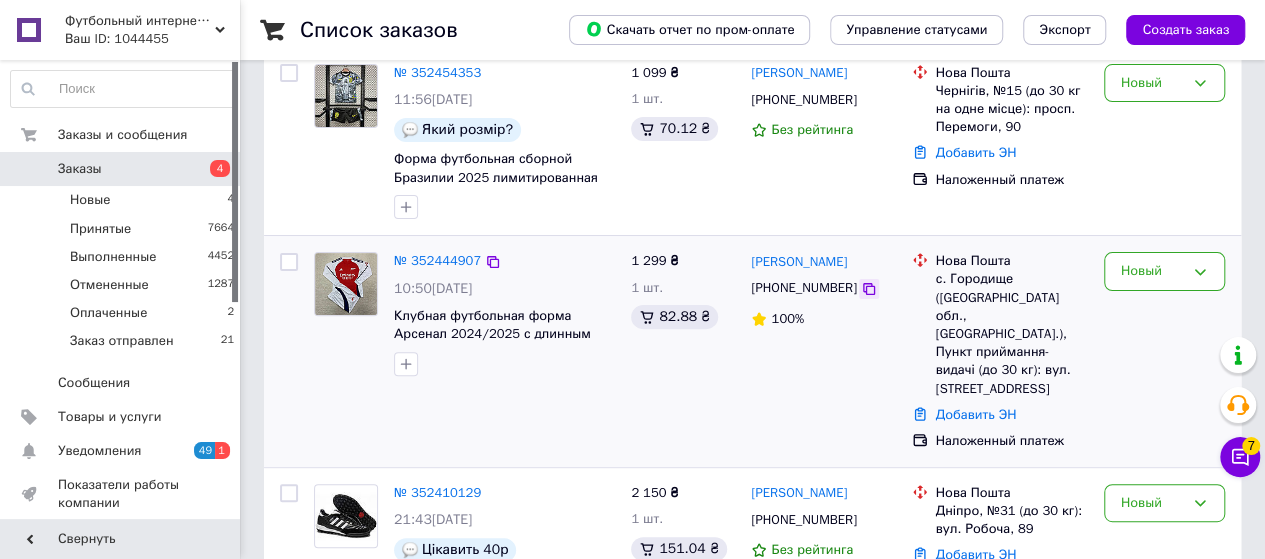 click 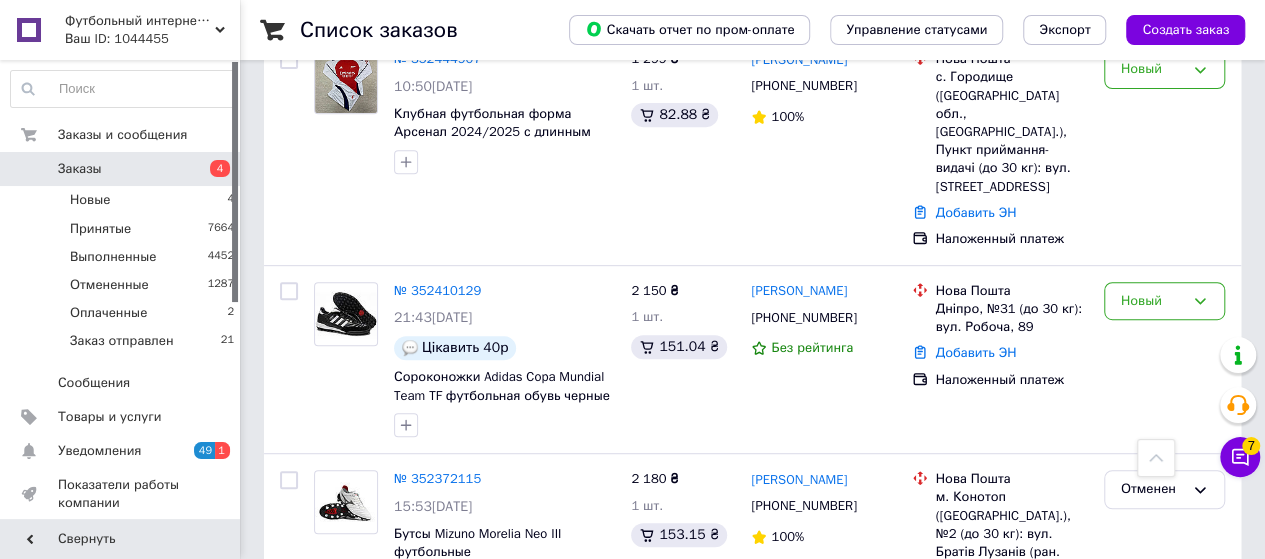 scroll, scrollTop: 375, scrollLeft: 0, axis: vertical 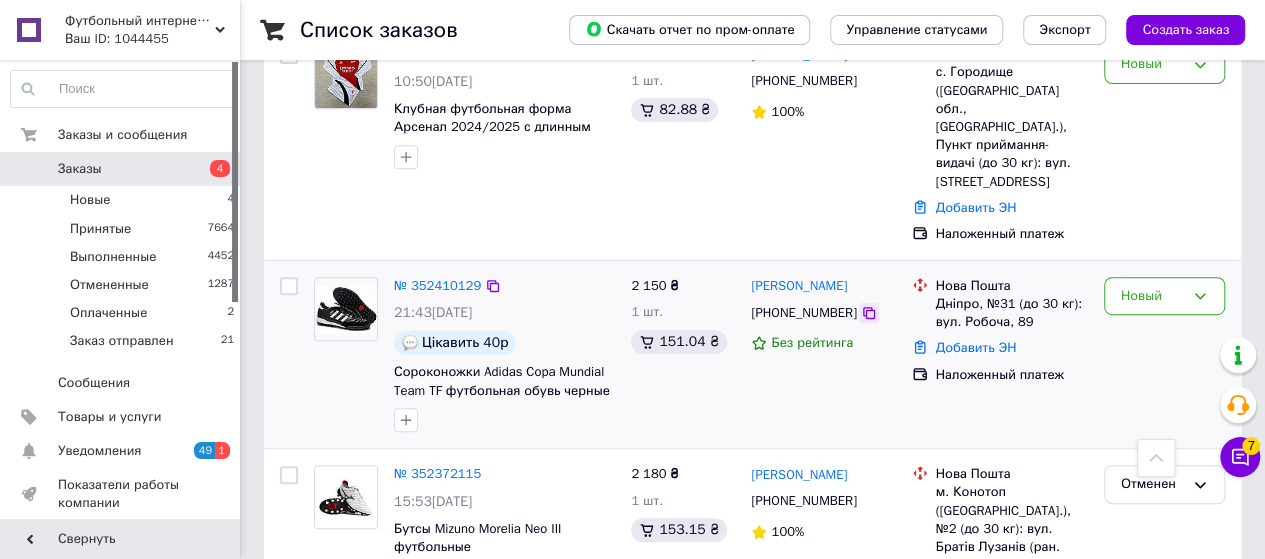 click 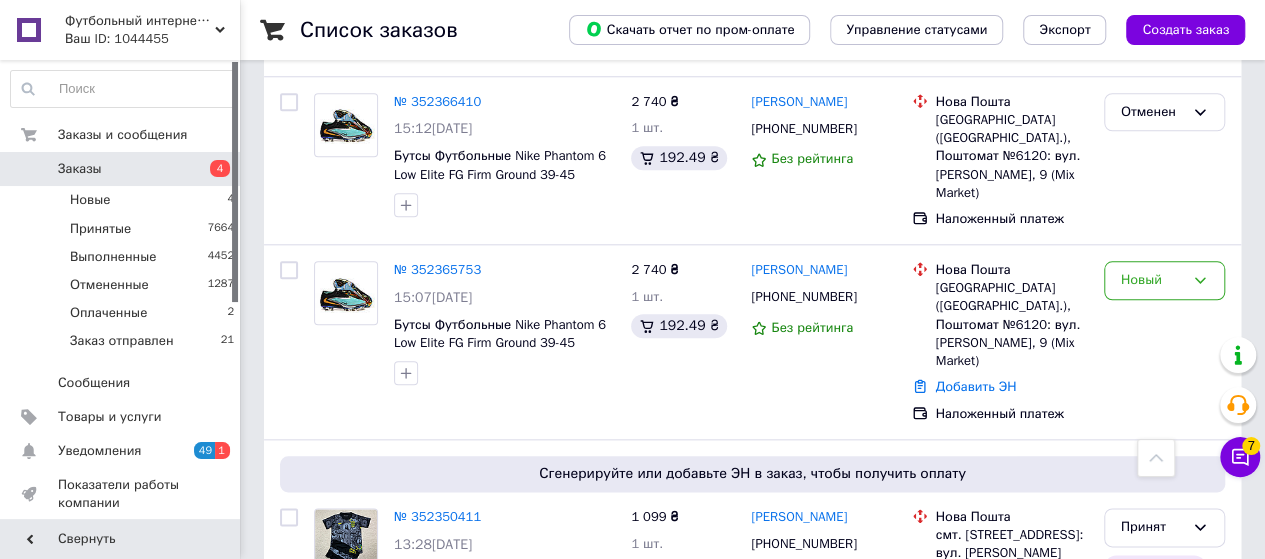 scroll, scrollTop: 914, scrollLeft: 0, axis: vertical 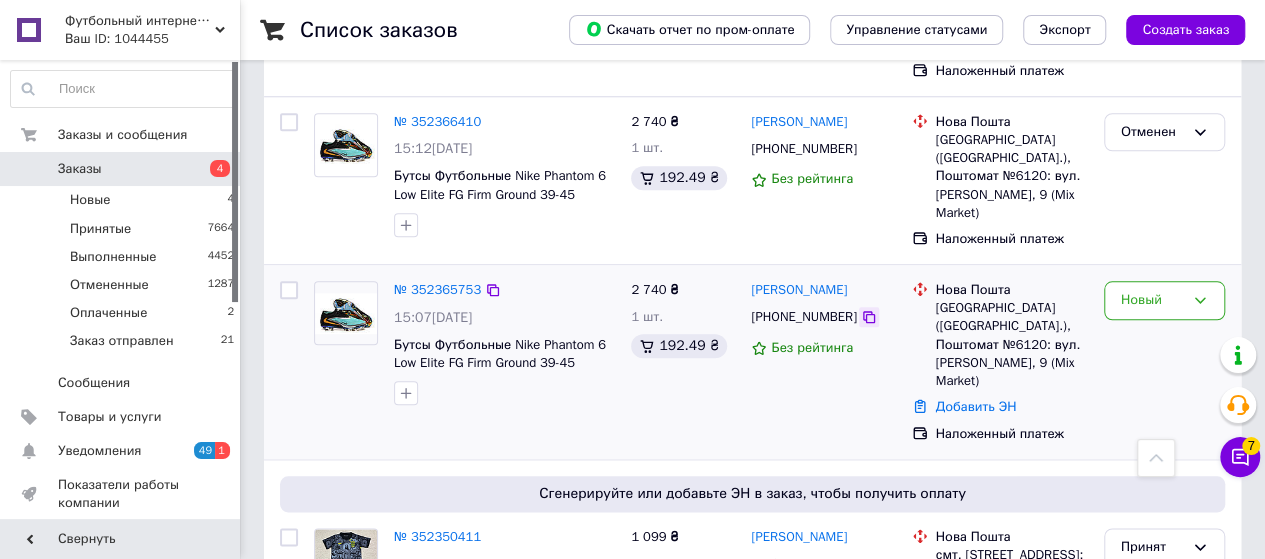 click 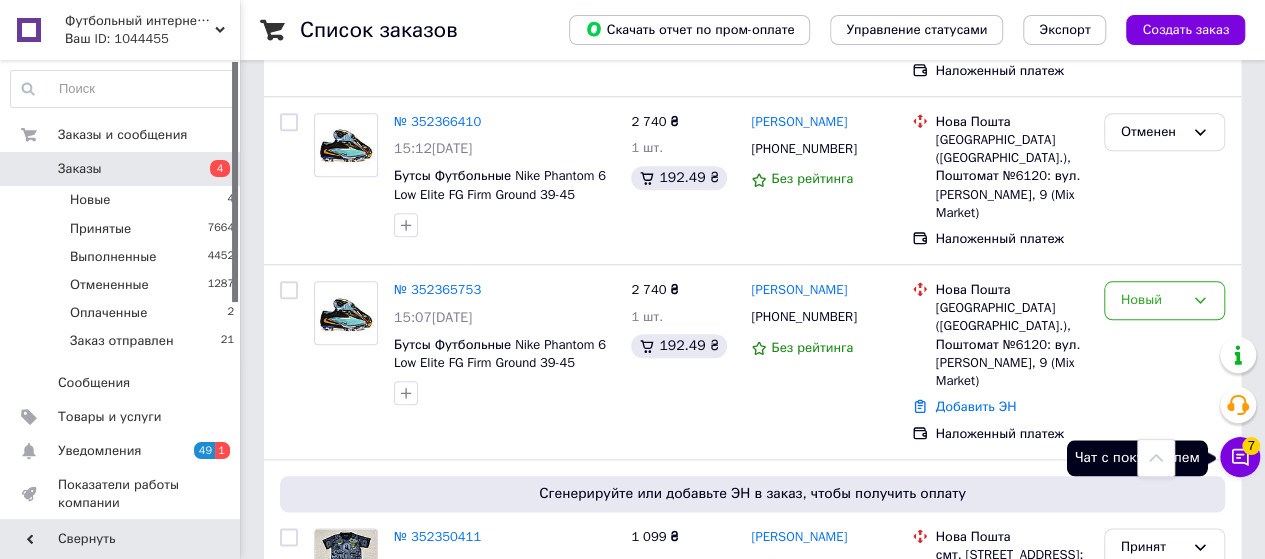click 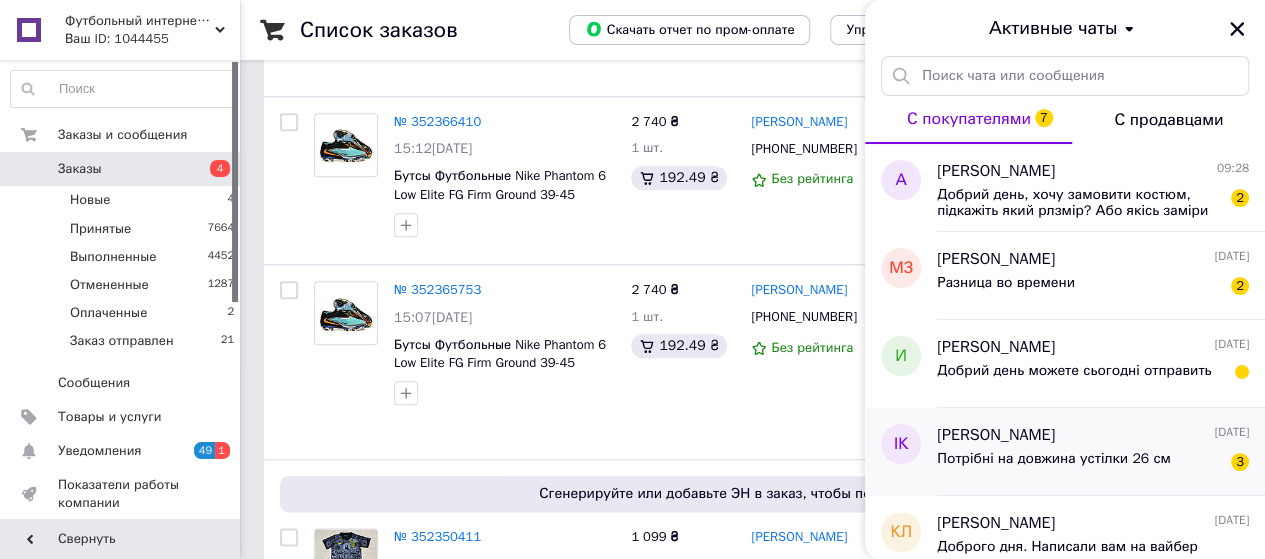 click on "Потрібні на довжина устілки 26 см" at bounding box center [1054, 459] 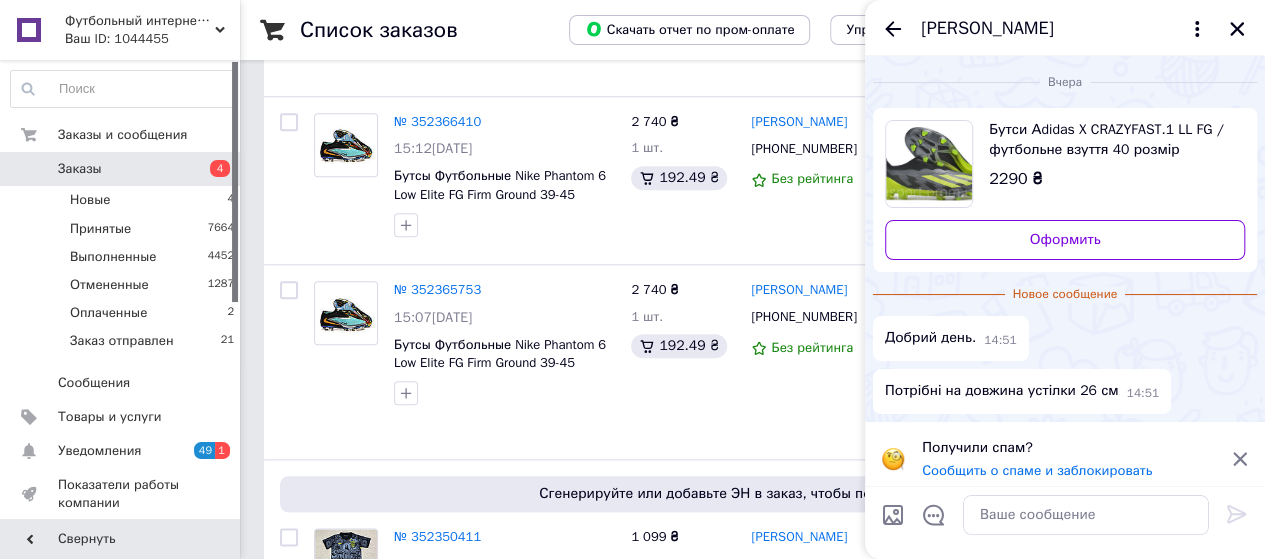 scroll, scrollTop: 10, scrollLeft: 0, axis: vertical 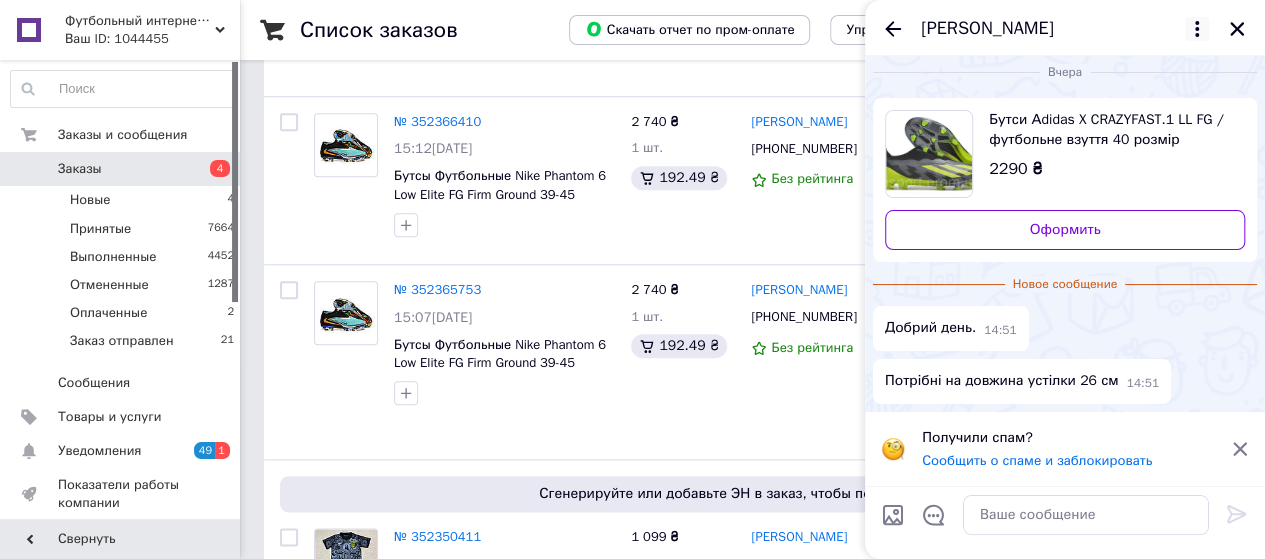 click 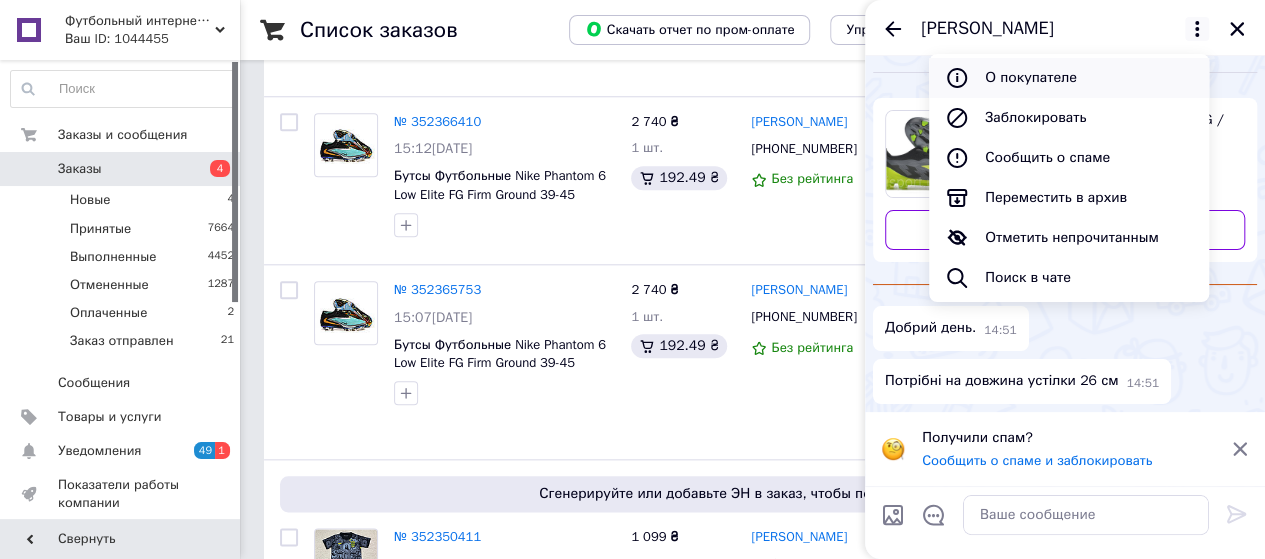 click on "О покупателе" at bounding box center (1069, 78) 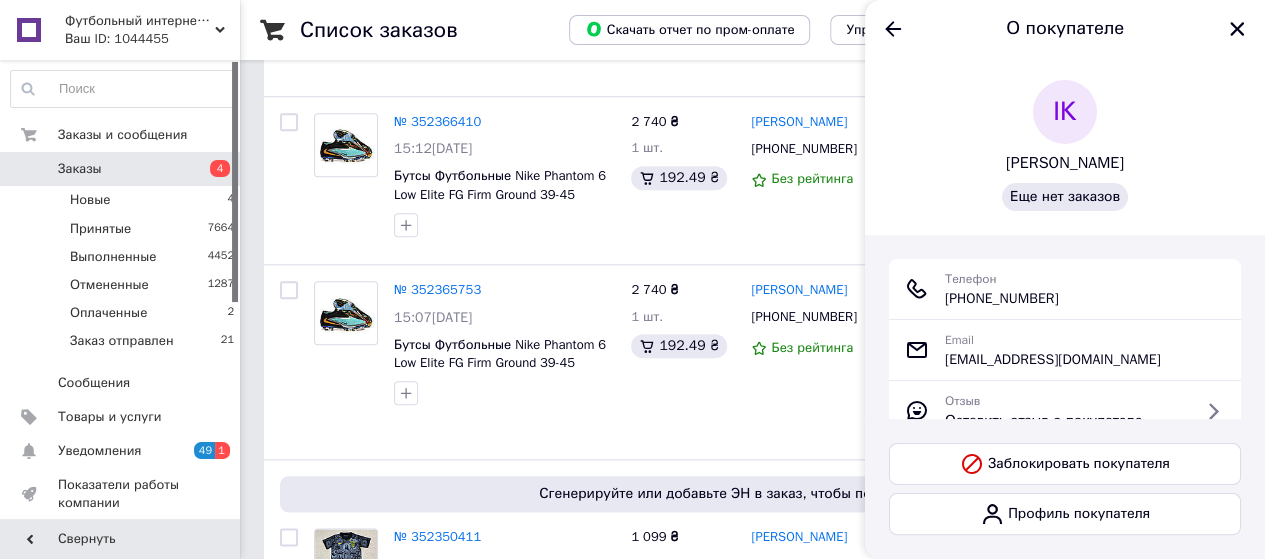 drag, startPoint x: 1078, startPoint y: 301, endPoint x: 983, endPoint y: 301, distance: 95 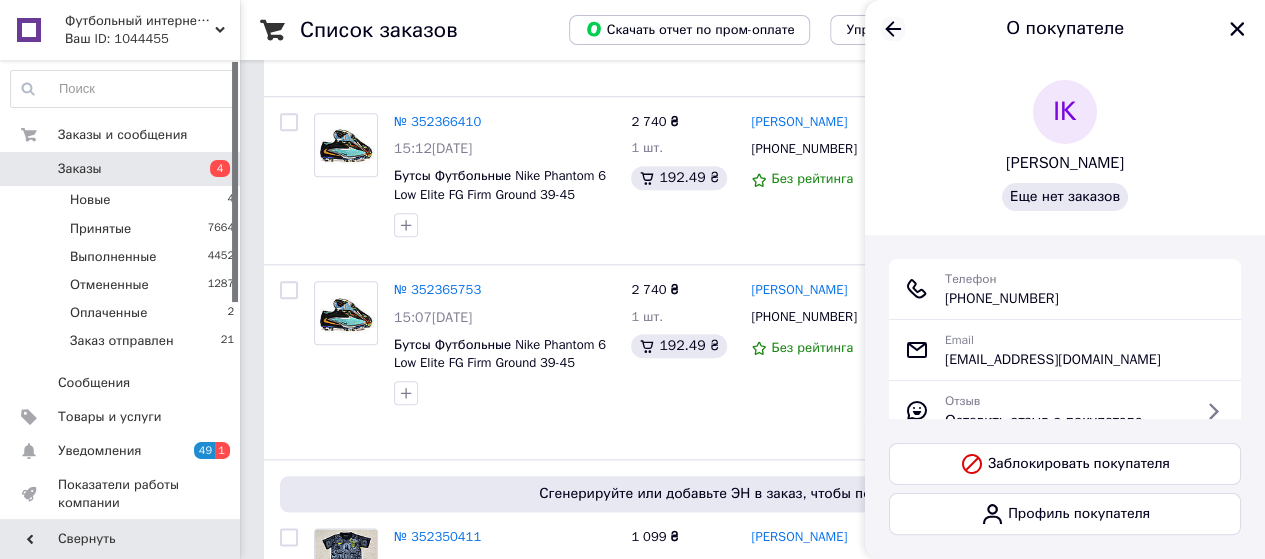 click 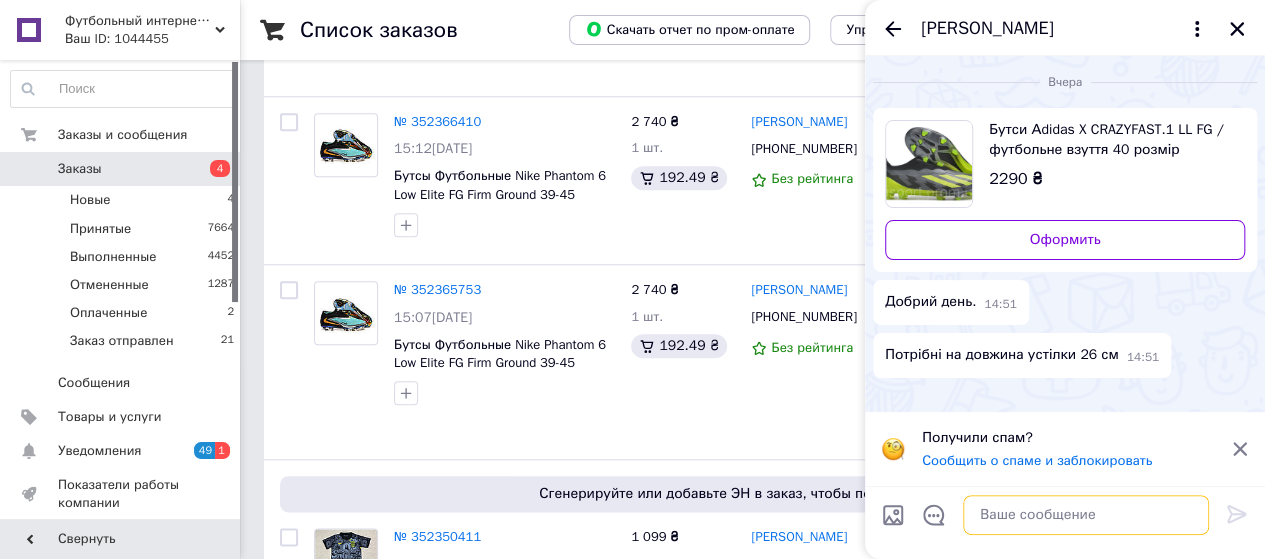 click at bounding box center [1086, 515] 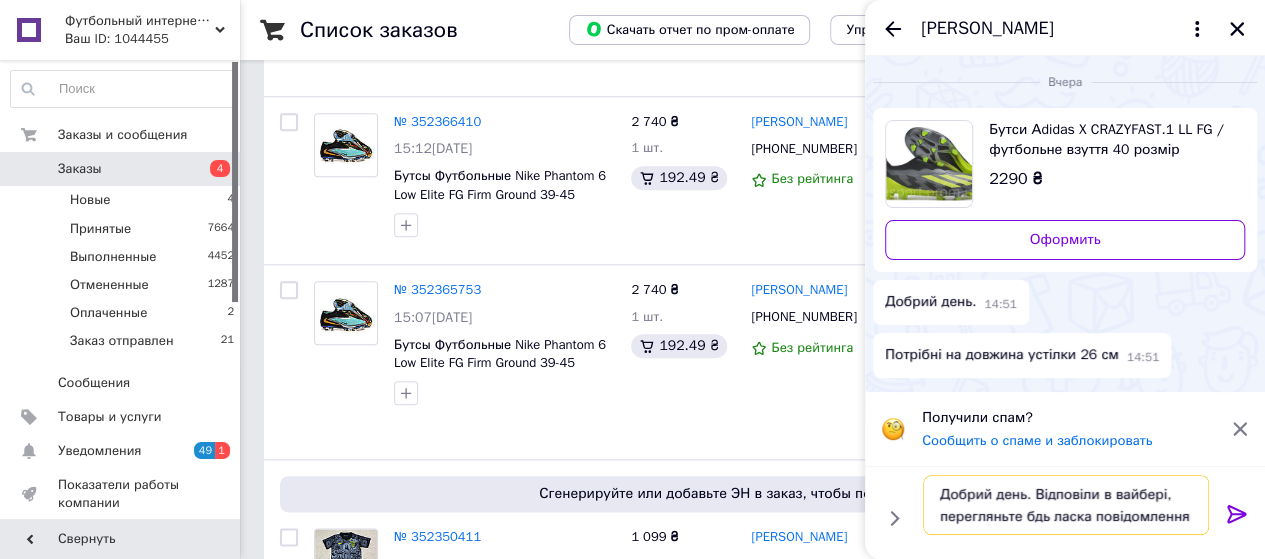 type on "Добрий день. Відповіли в вайбері, перегляньте будь ласка повідомлення" 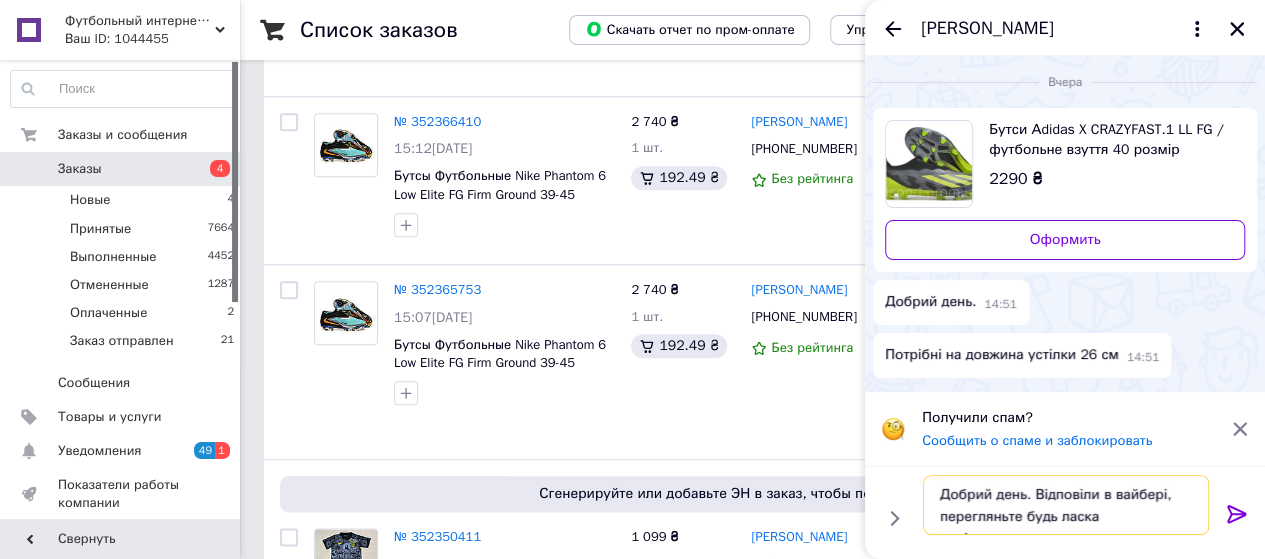 type 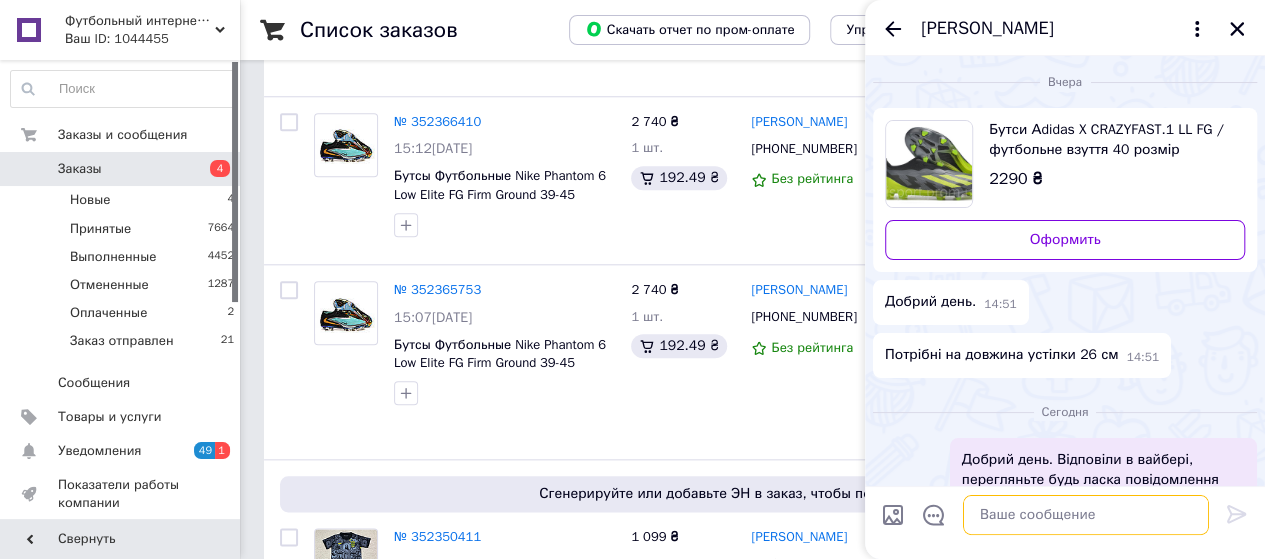 scroll, scrollTop: 45, scrollLeft: 0, axis: vertical 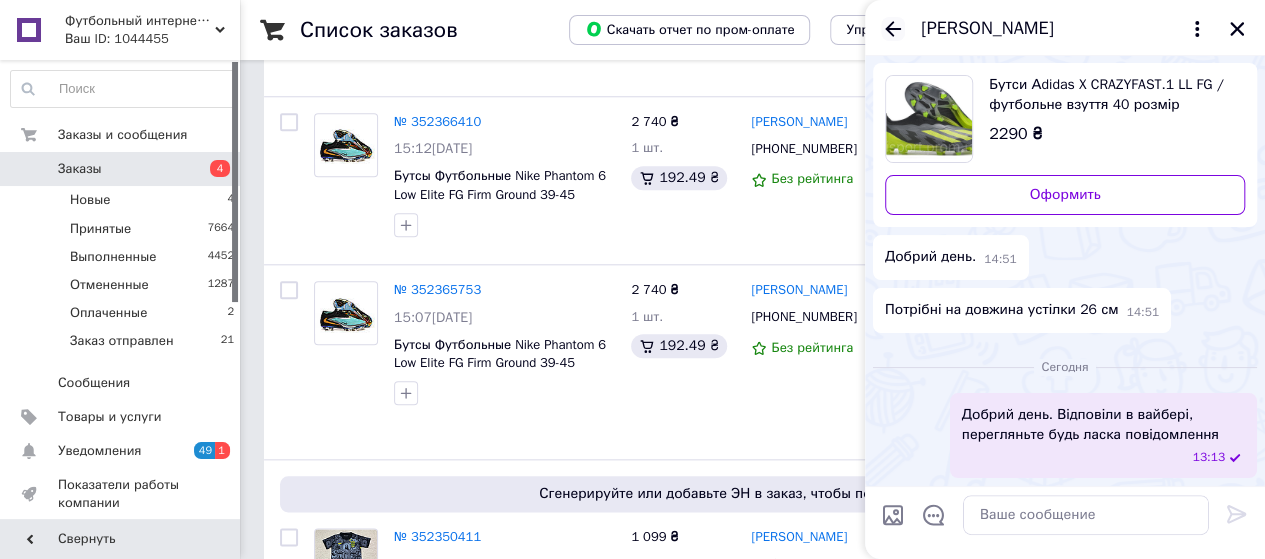 click 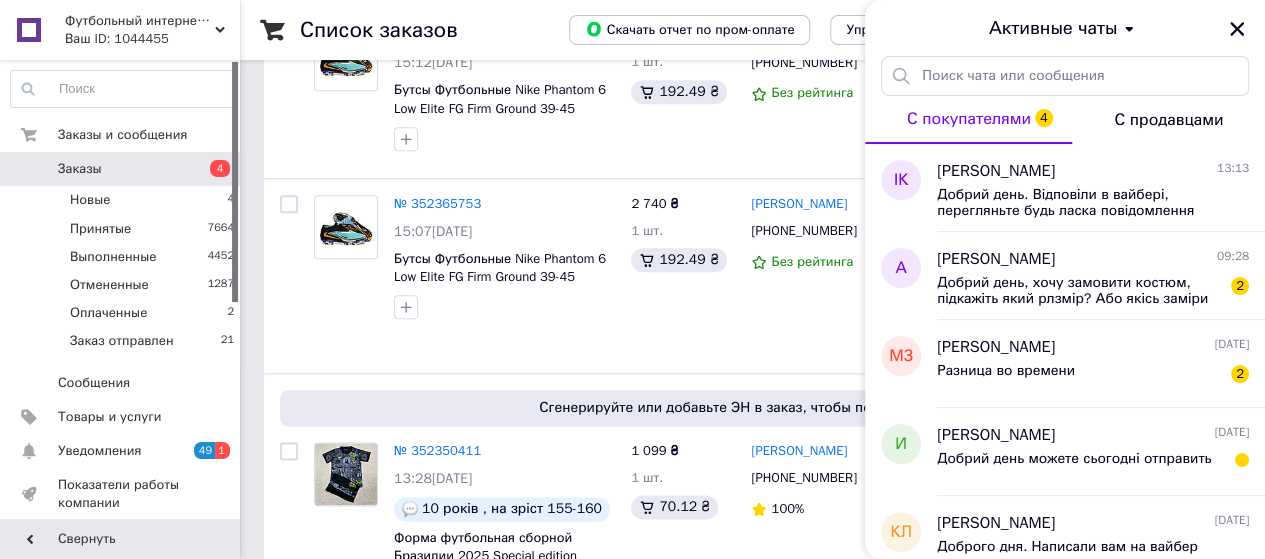 scroll, scrollTop: 985, scrollLeft: 0, axis: vertical 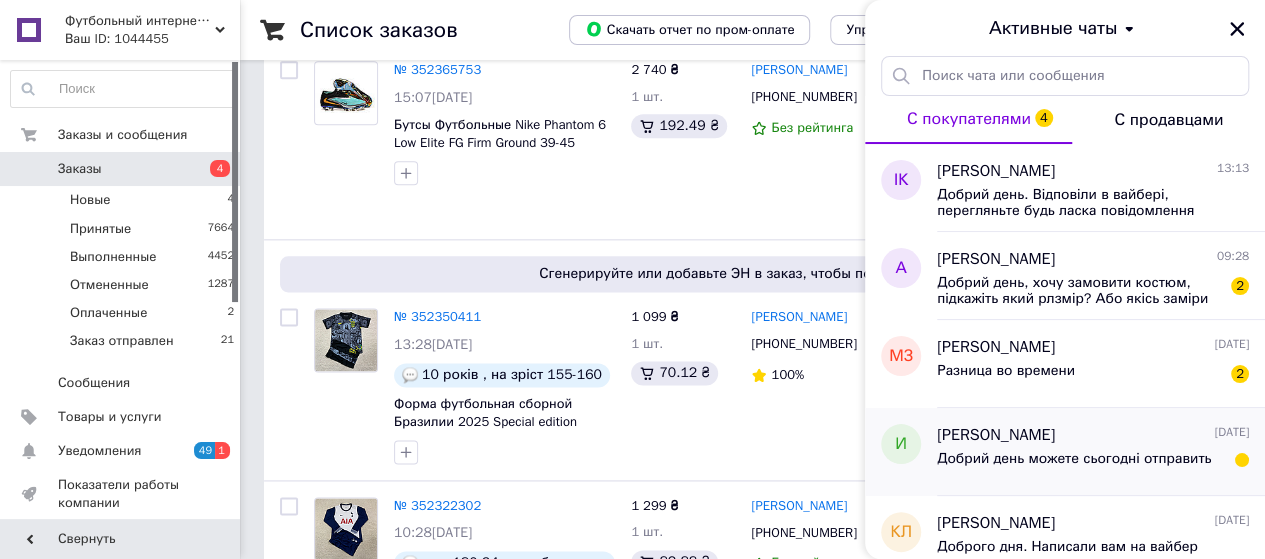click on "Добрий день можете сьогодні отправить" at bounding box center (1074, 459) 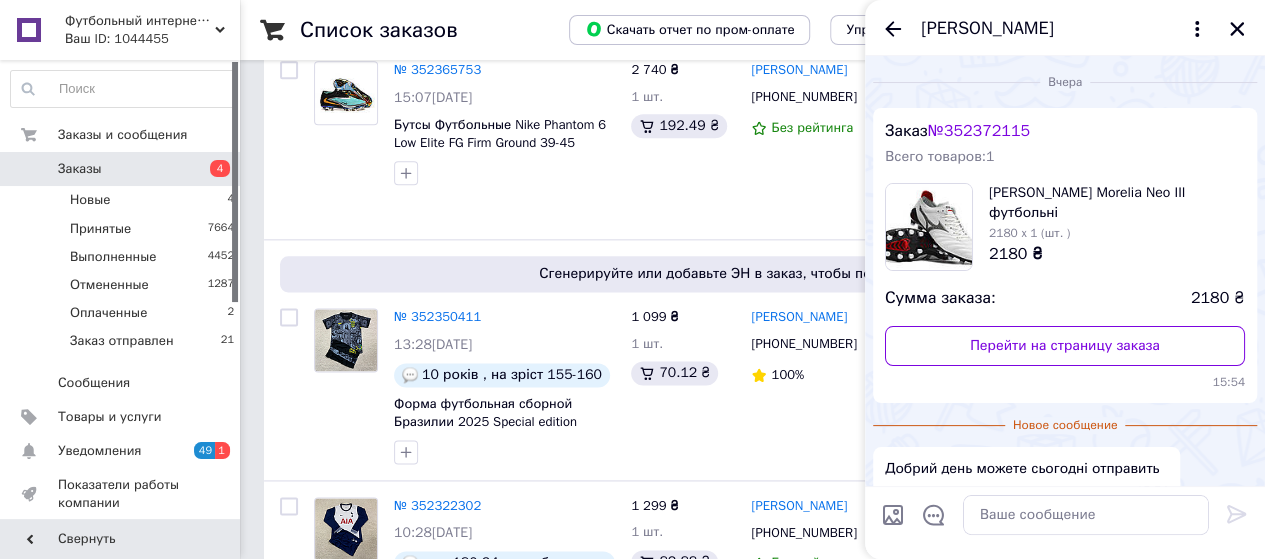 scroll, scrollTop: 108, scrollLeft: 0, axis: vertical 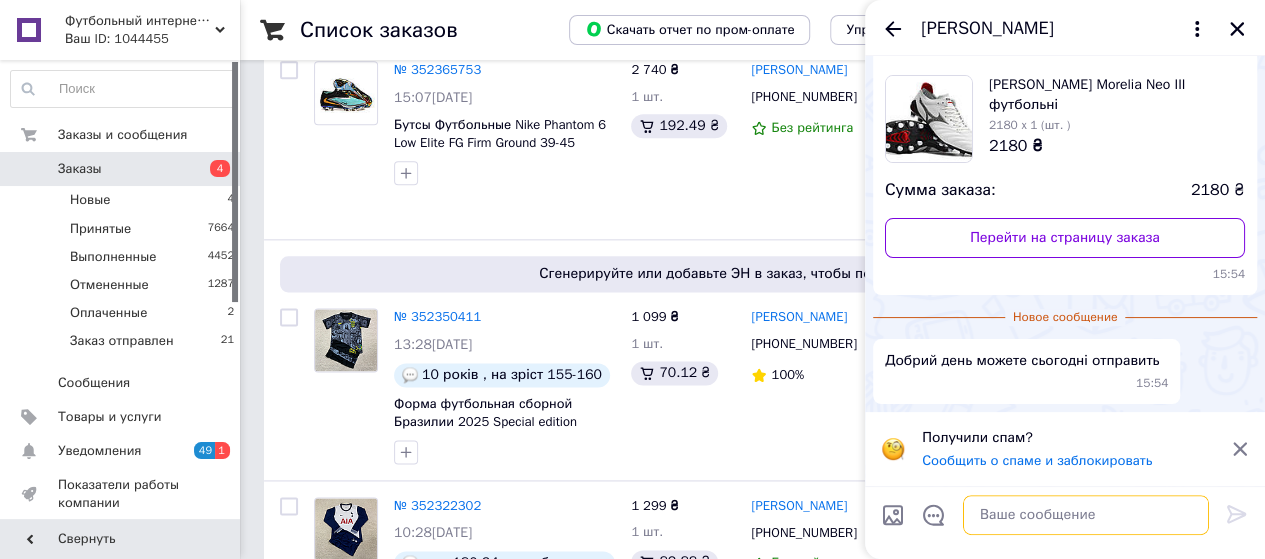 click at bounding box center [1086, 515] 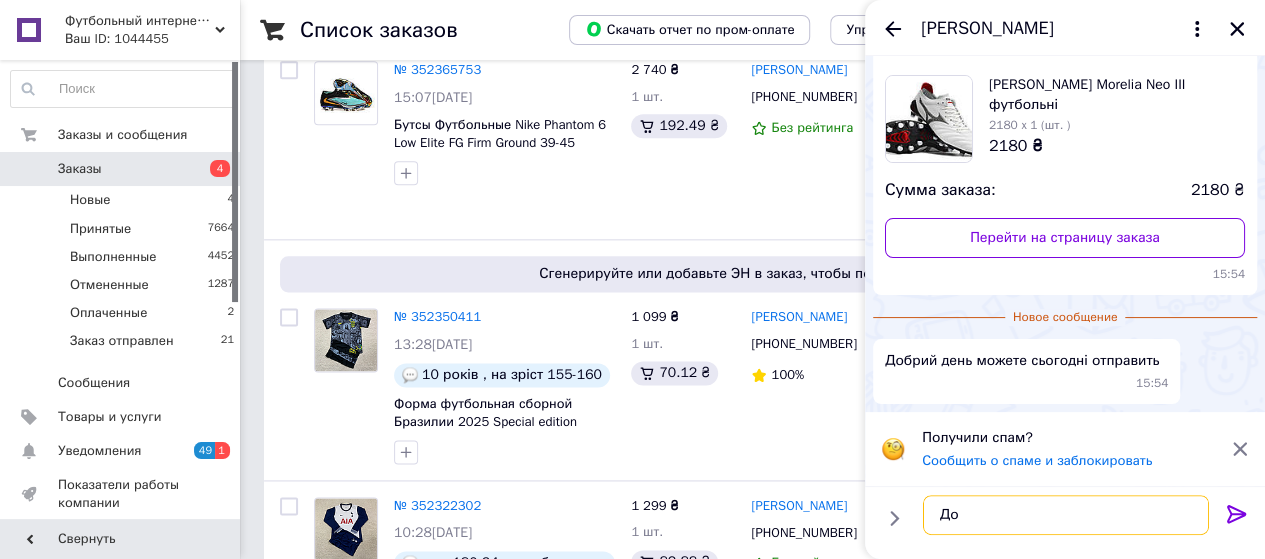 type on "Д" 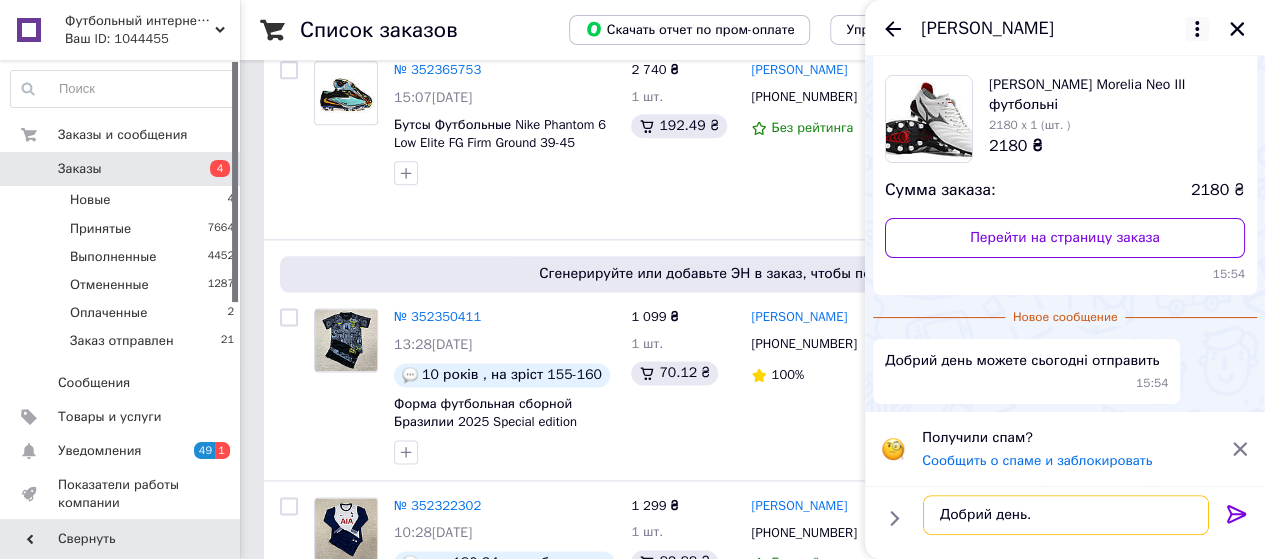 type on "Добрий день." 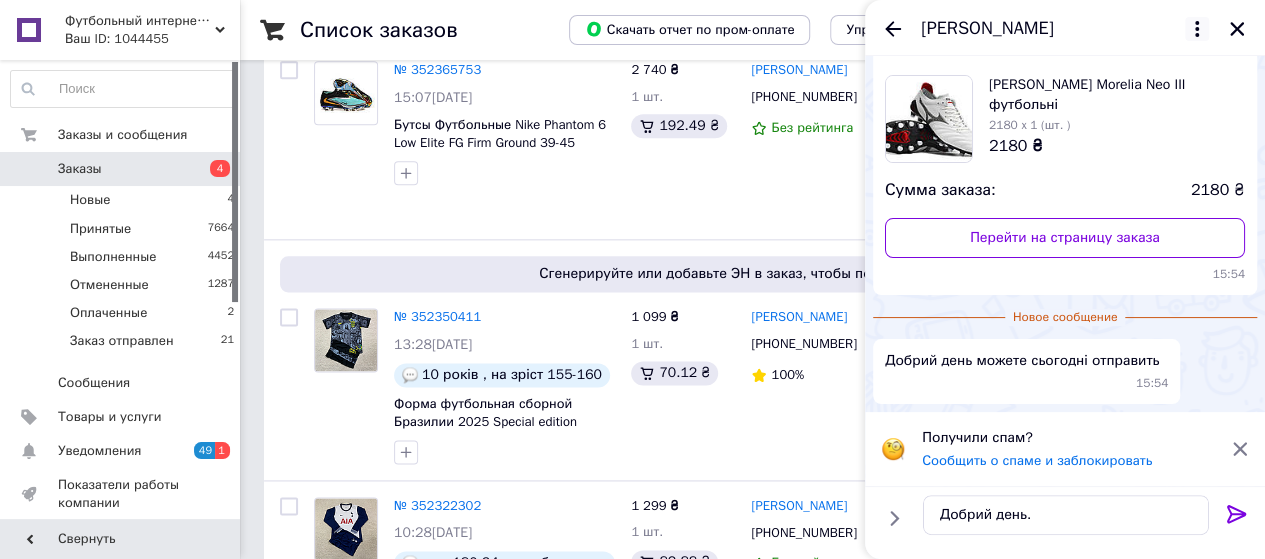 click 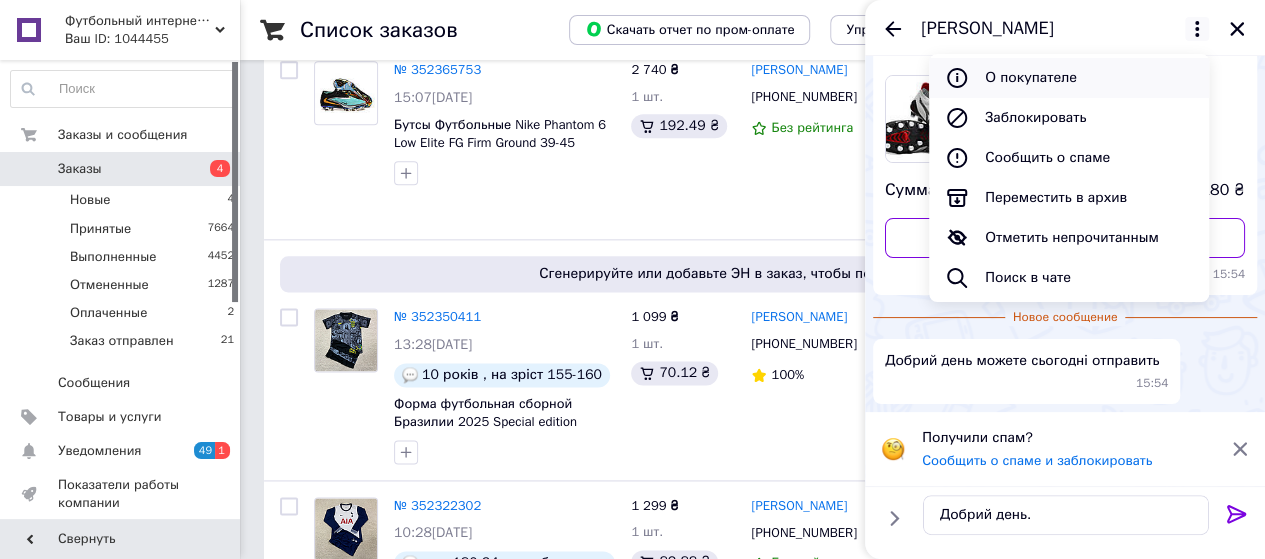 click on "О покупателе" at bounding box center [1069, 78] 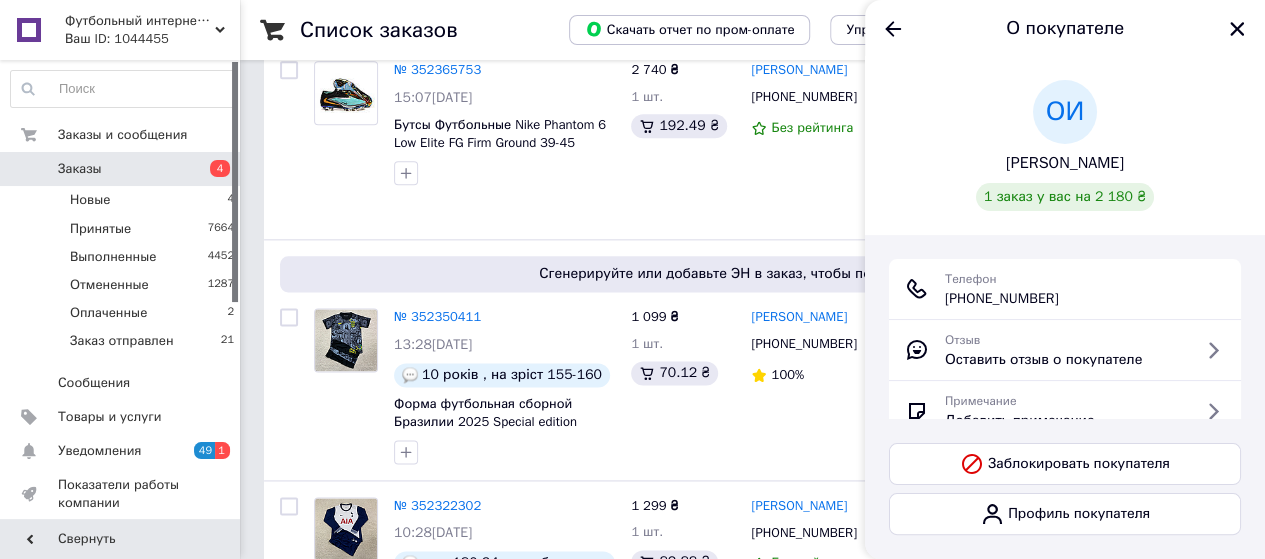 drag, startPoint x: 1074, startPoint y: 303, endPoint x: 972, endPoint y: 307, distance: 102.0784 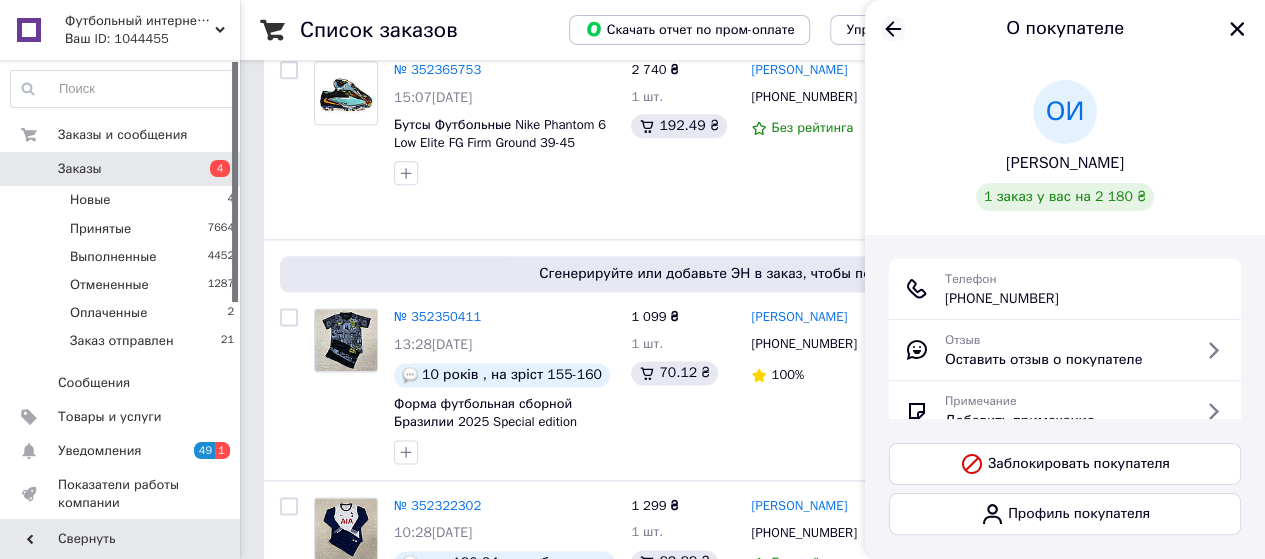 click 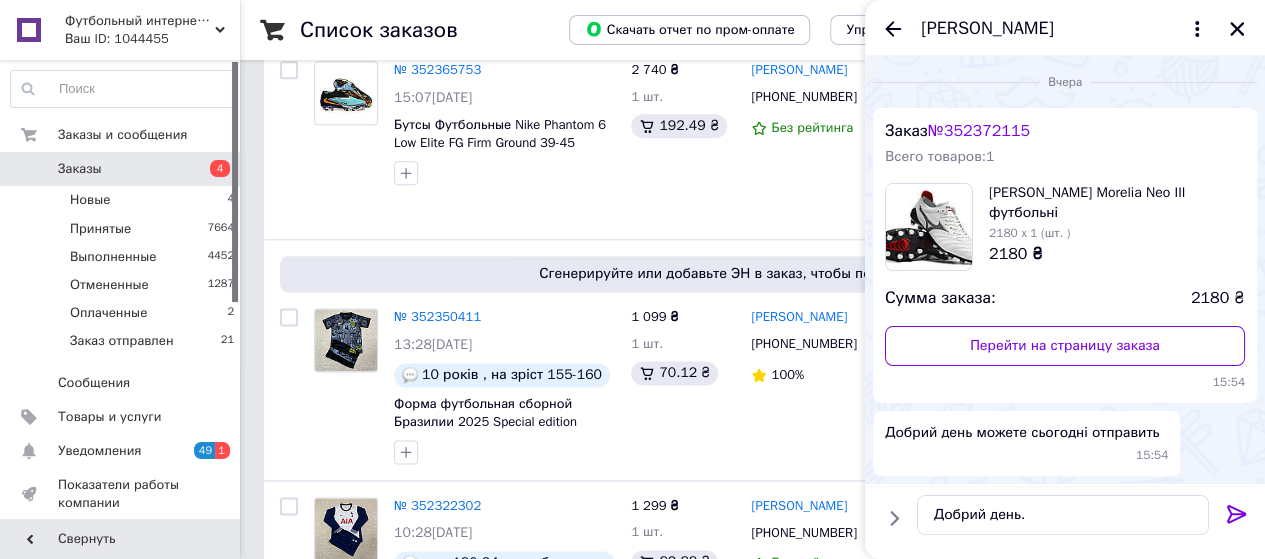 scroll, scrollTop: 71, scrollLeft: 0, axis: vertical 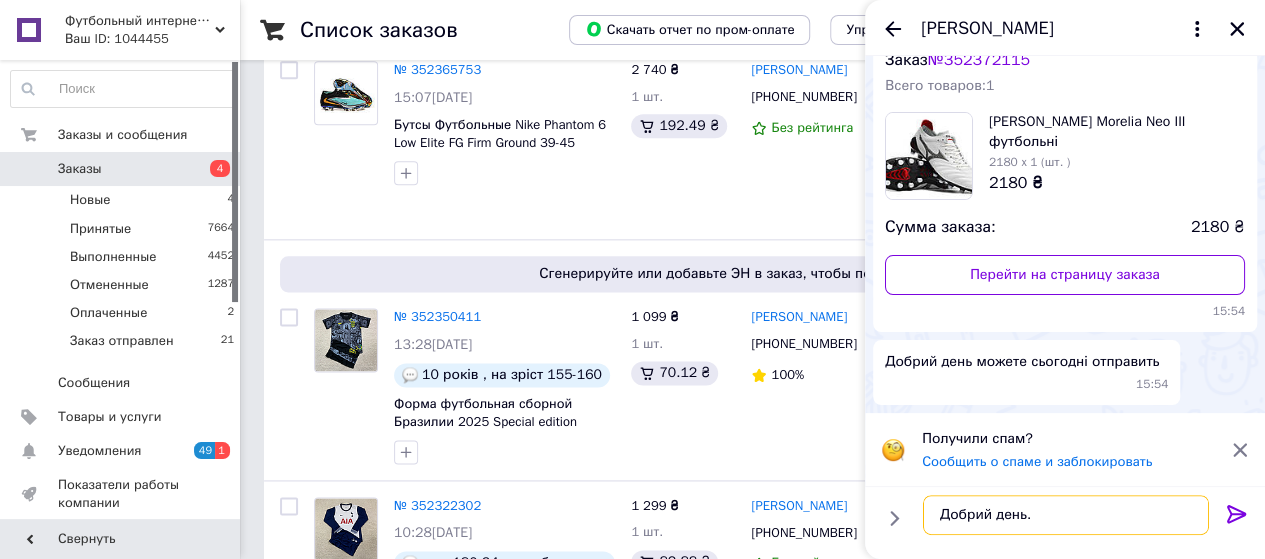 click on "Добрий день." at bounding box center [1066, 515] 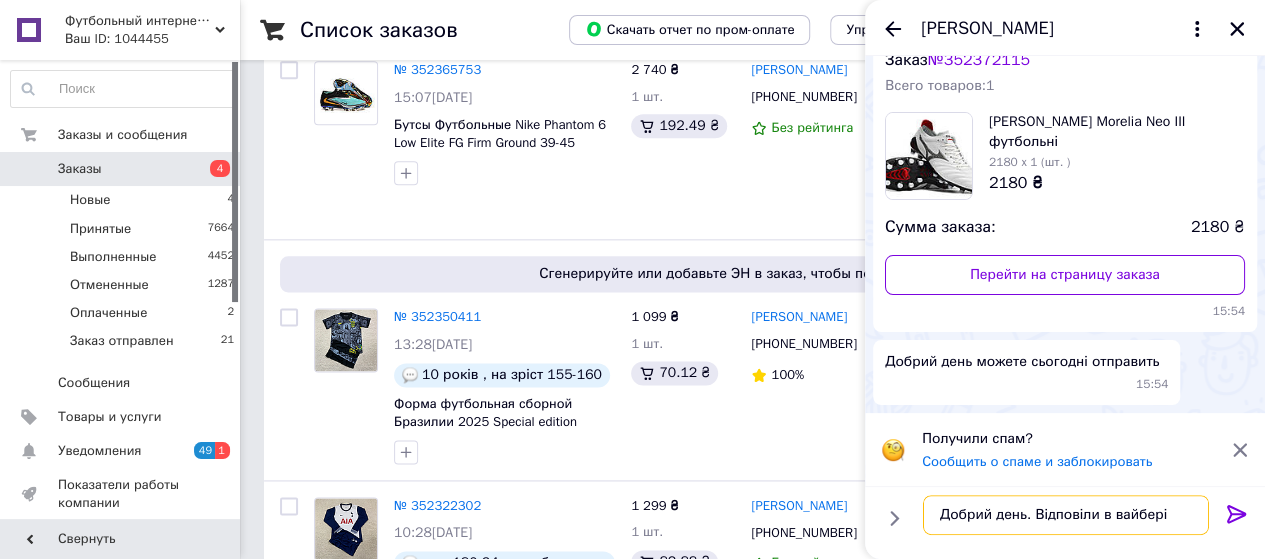 type on "Добрий день. Відповіли в вайбері" 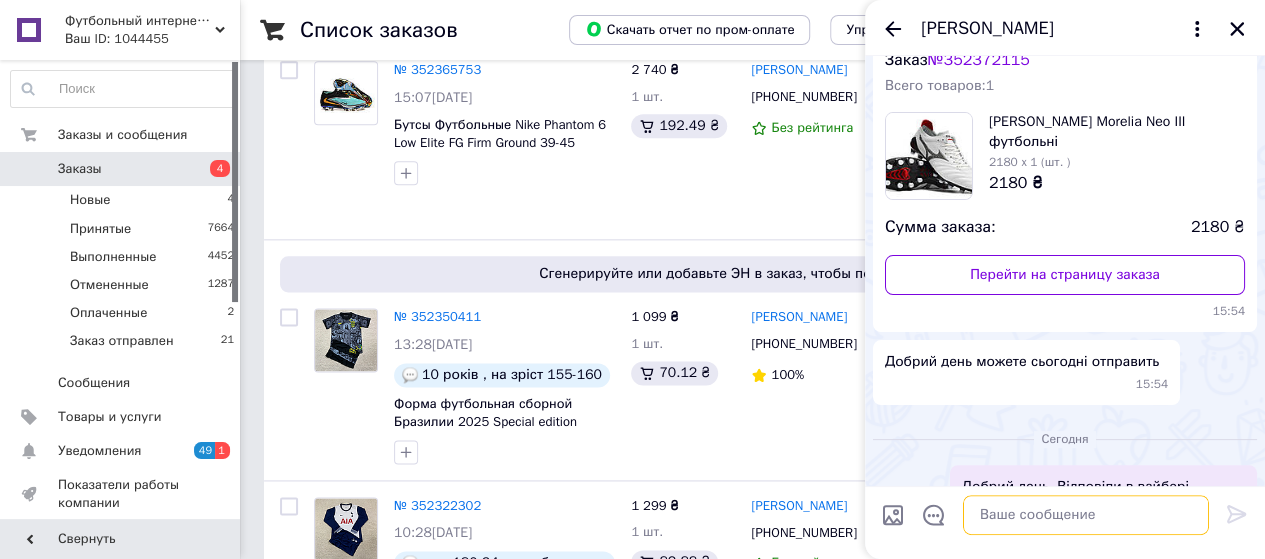 scroll, scrollTop: 102, scrollLeft: 0, axis: vertical 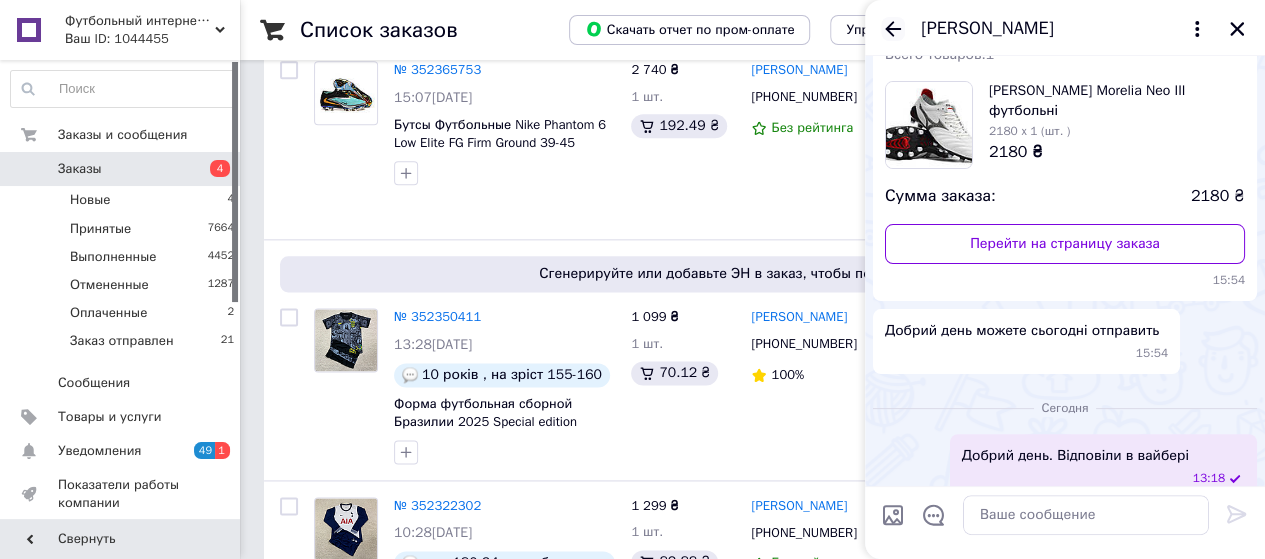click 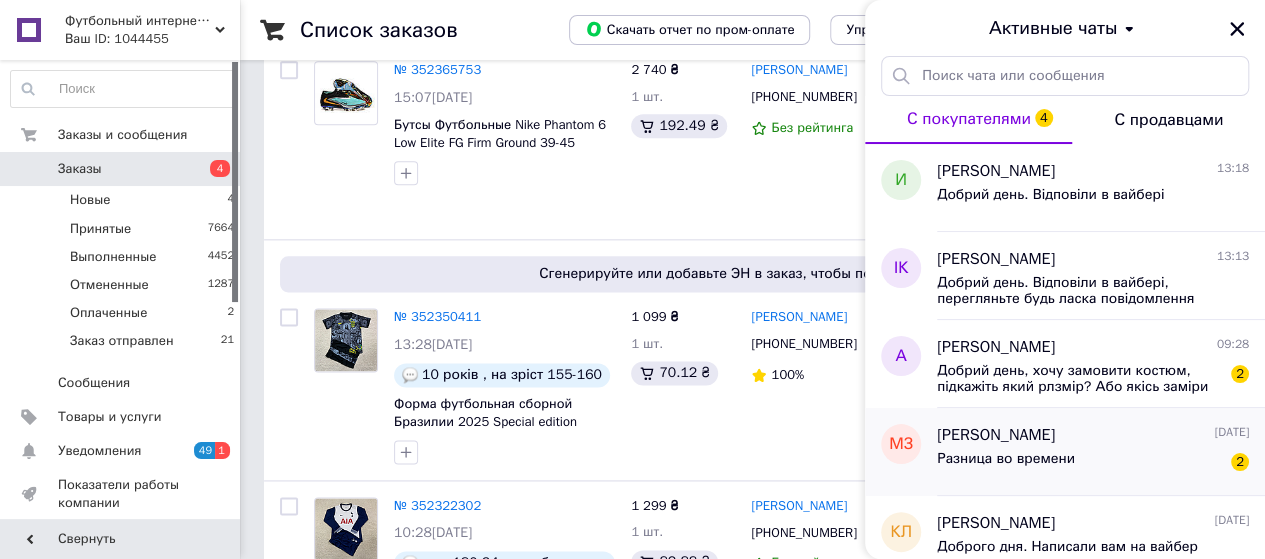click on "[PERSON_NAME] [DEMOGRAPHIC_DATA] Разница  во времени 2" at bounding box center [1101, 452] 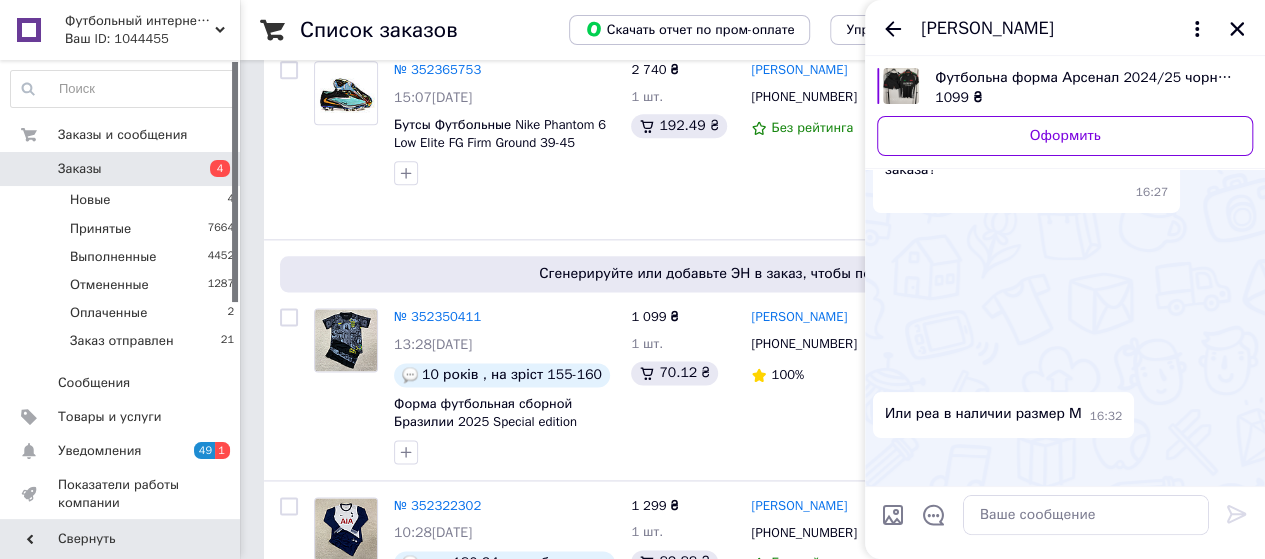 scroll, scrollTop: 678, scrollLeft: 0, axis: vertical 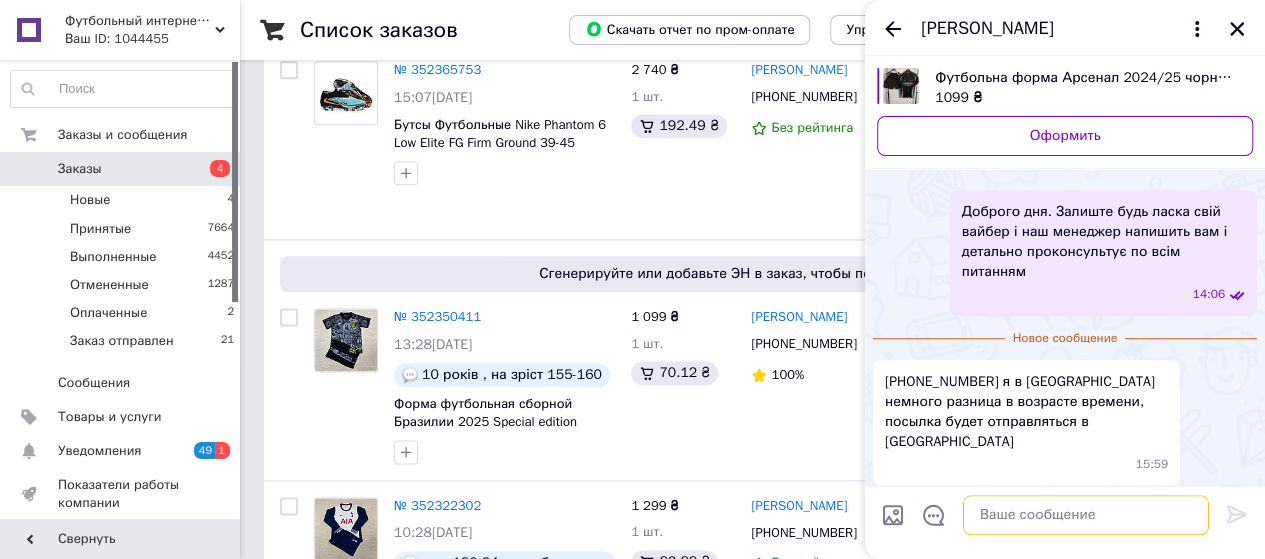 click at bounding box center (1086, 515) 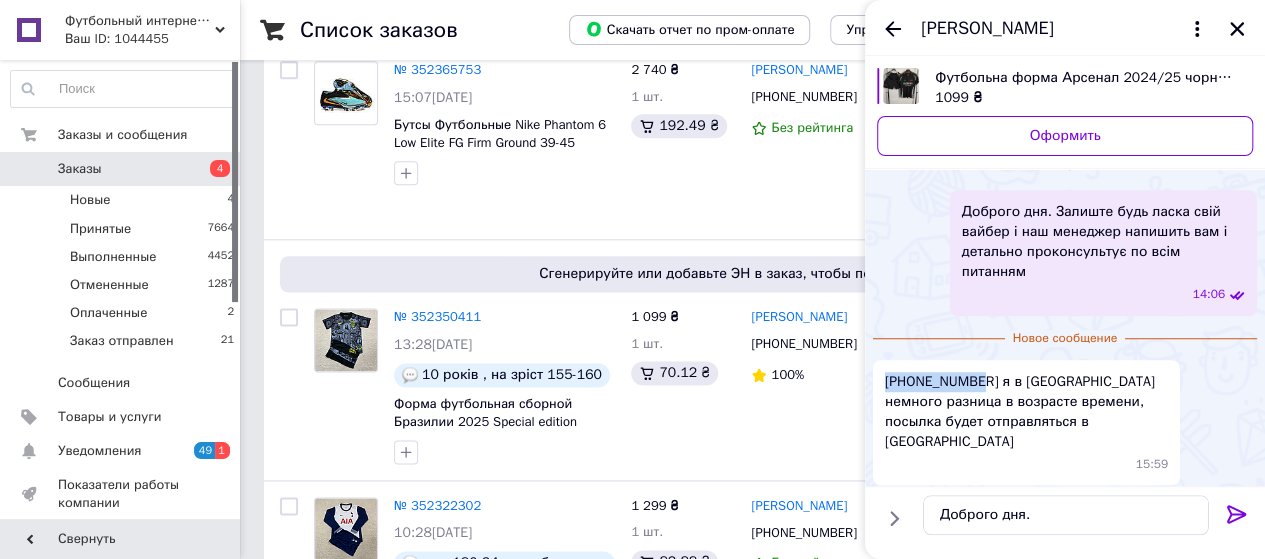 drag, startPoint x: 976, startPoint y: 339, endPoint x: 886, endPoint y: 345, distance: 90.199776 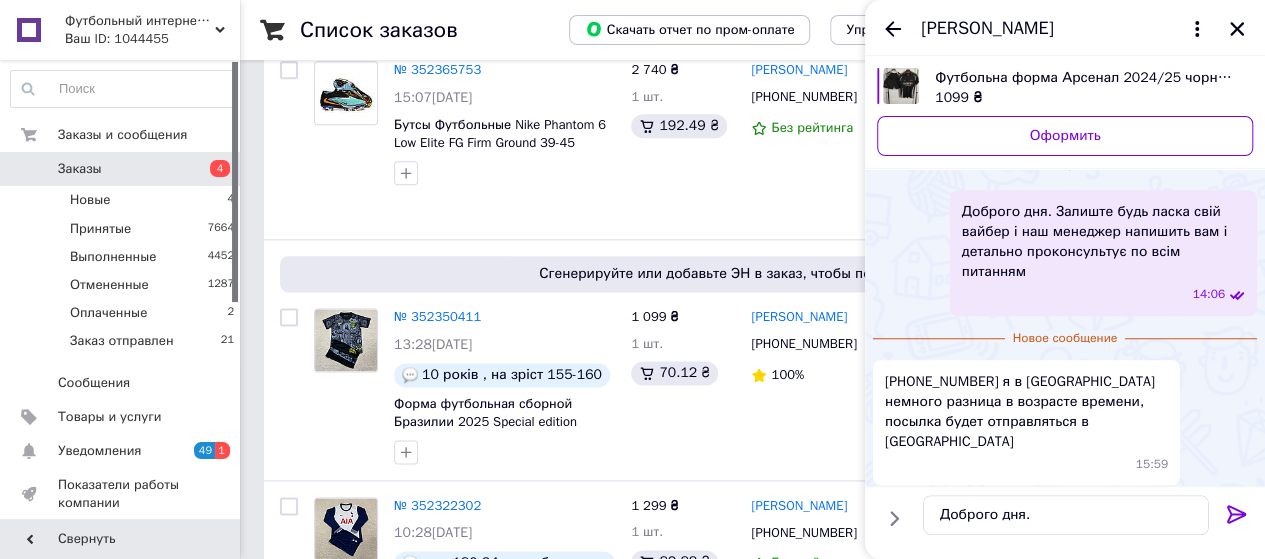 click on "[PHONE_NUMBER] я в [GEOGRAPHIC_DATA] немного разница в возрасте времени,  посылка будет отправляться в [GEOGRAPHIC_DATA]" at bounding box center [1026, 412] 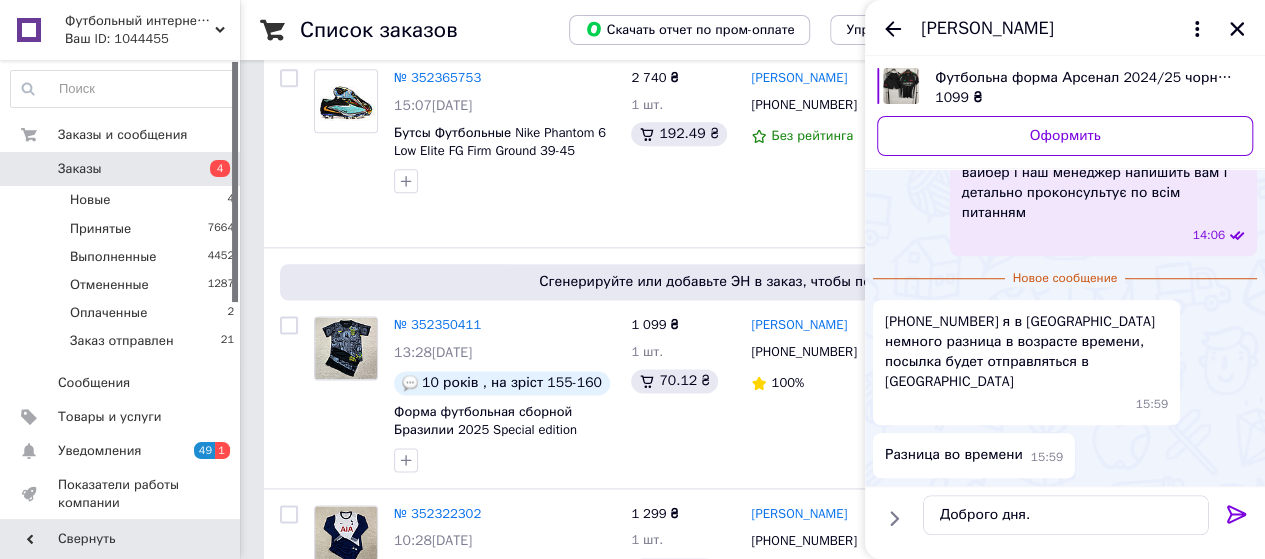 scroll, scrollTop: 1102, scrollLeft: 0, axis: vertical 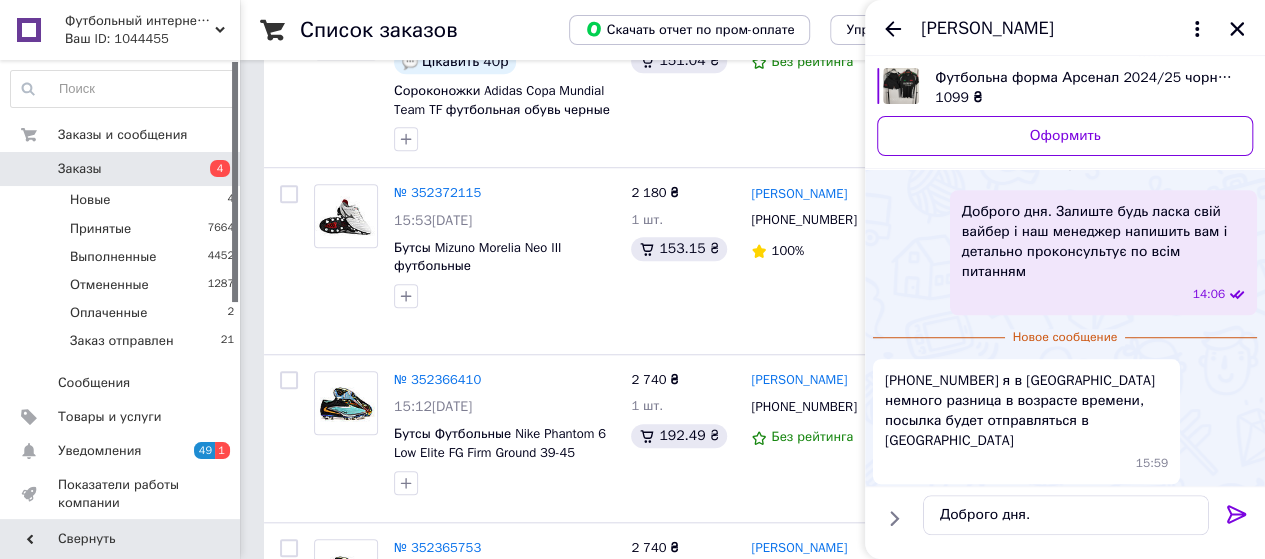 click on "[PHONE_NUMBER] я в [GEOGRAPHIC_DATA] немного разница в возрасте времени,  посылка будет отправляться в Винницу 15:59" at bounding box center [1065, 421] 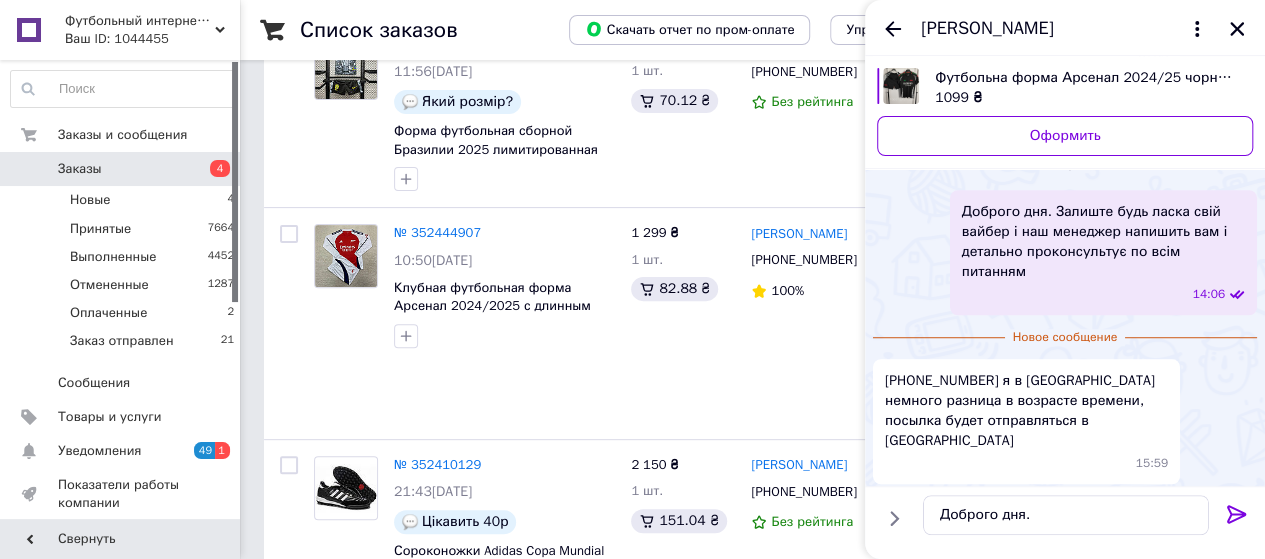 scroll, scrollTop: 0, scrollLeft: 0, axis: both 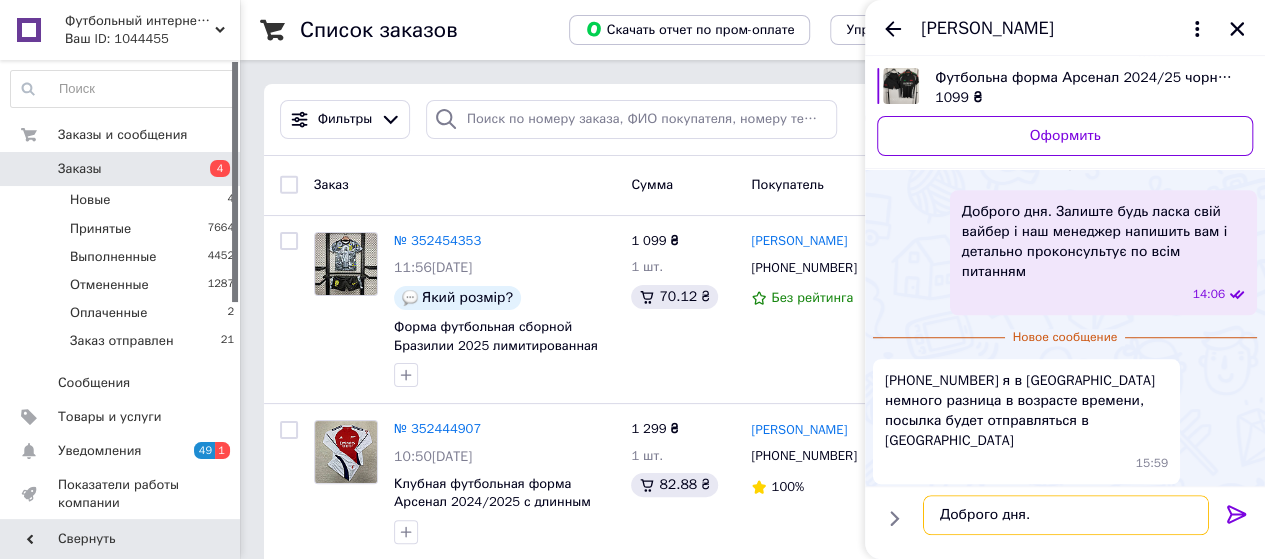 click on "Доброго дня." at bounding box center (1066, 515) 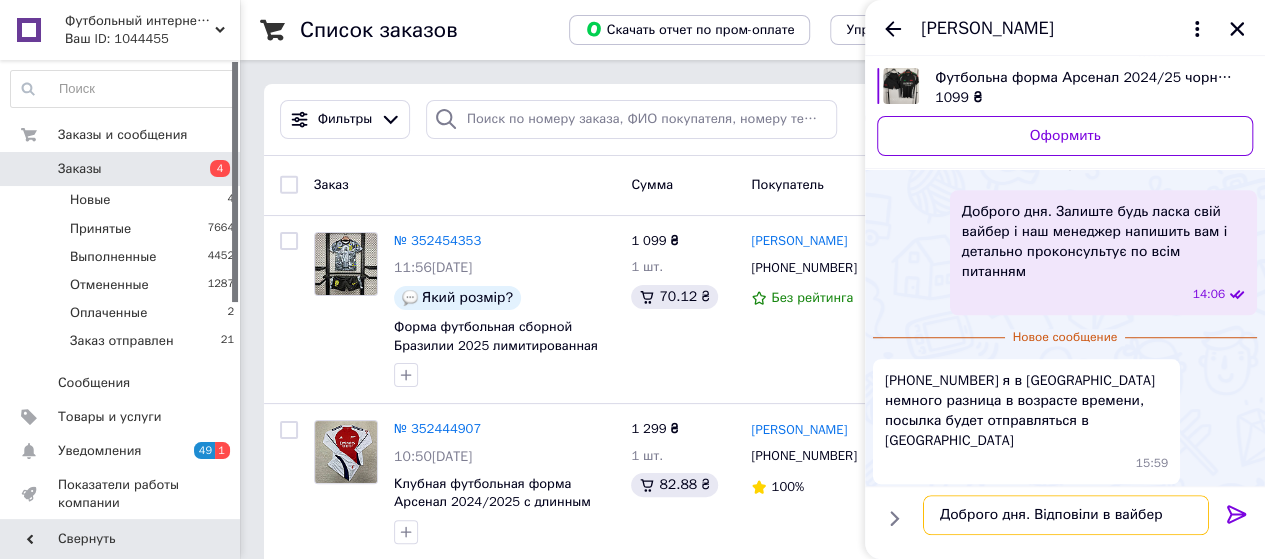 type on "Доброго дня. Відповіли в вайбері" 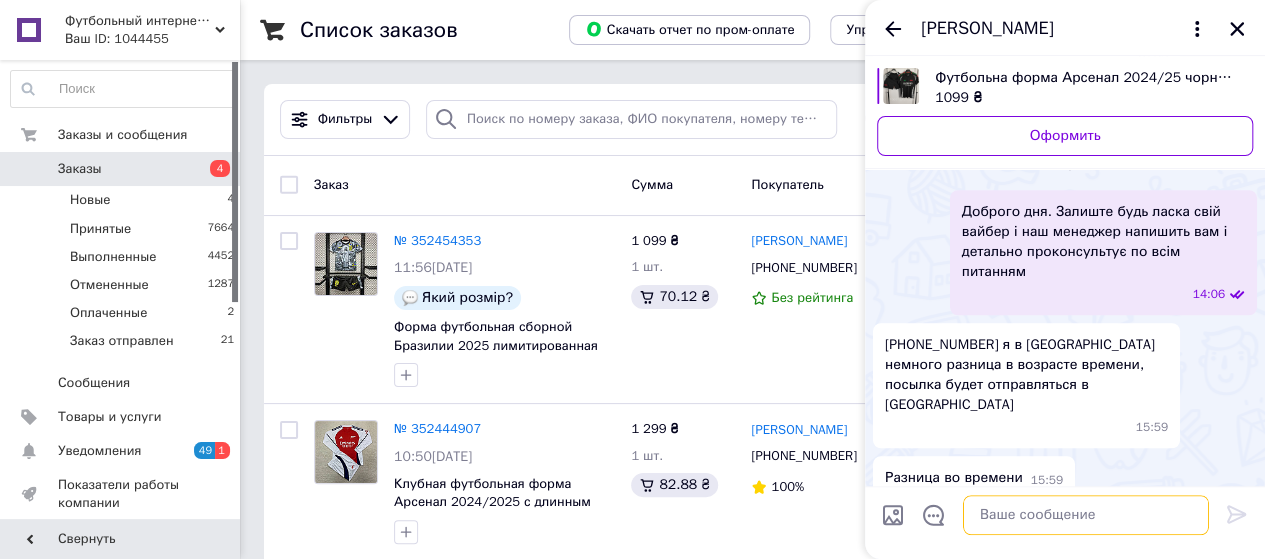 scroll, scrollTop: 645, scrollLeft: 0, axis: vertical 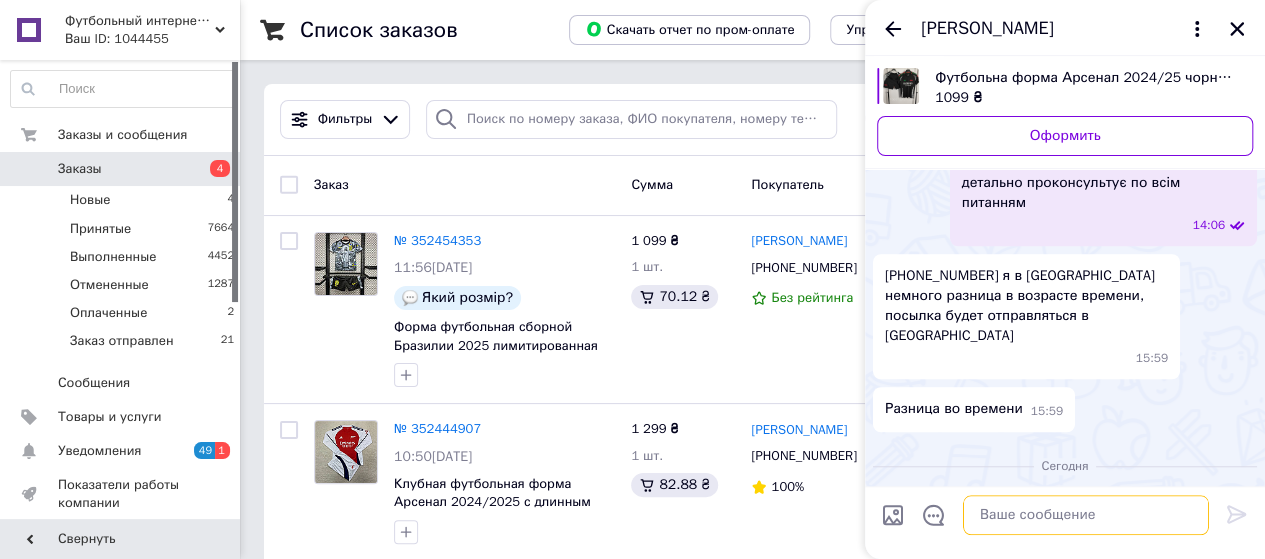 type 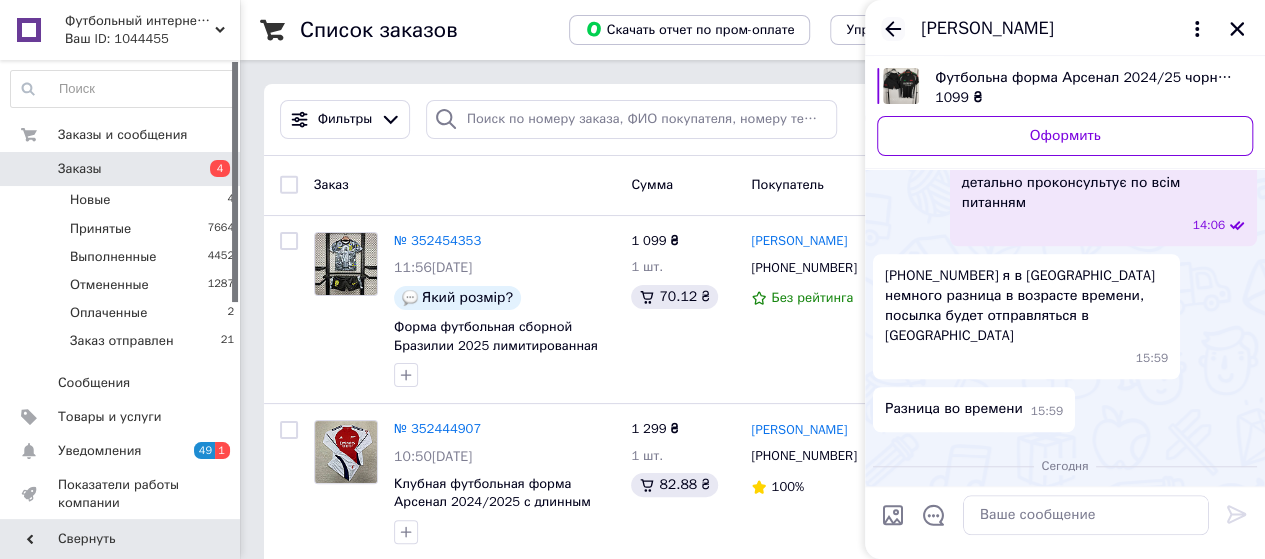click 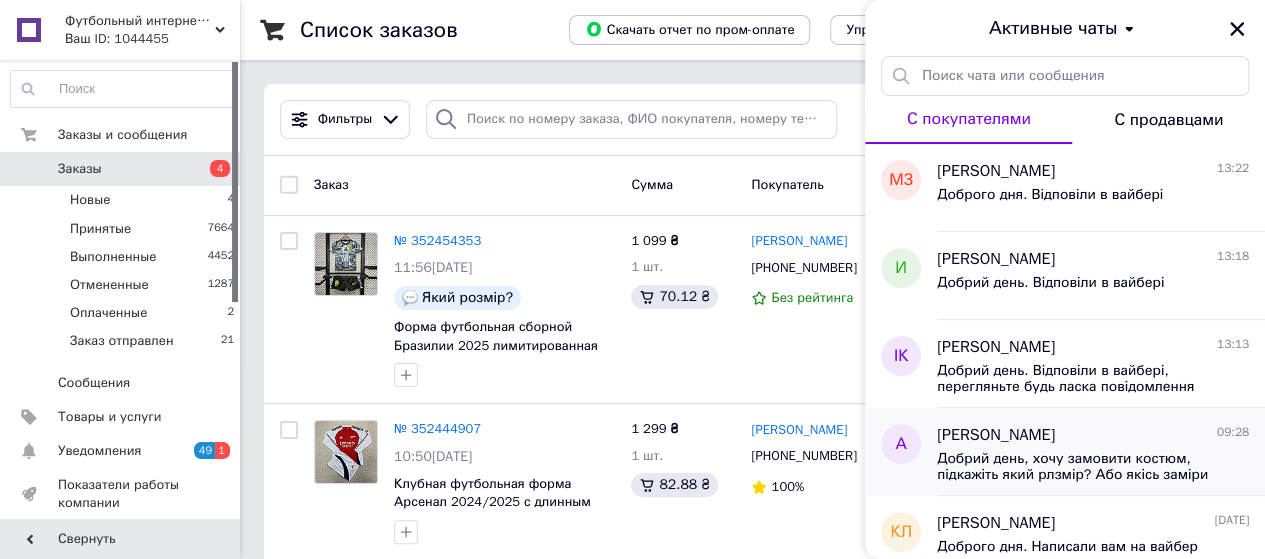 type 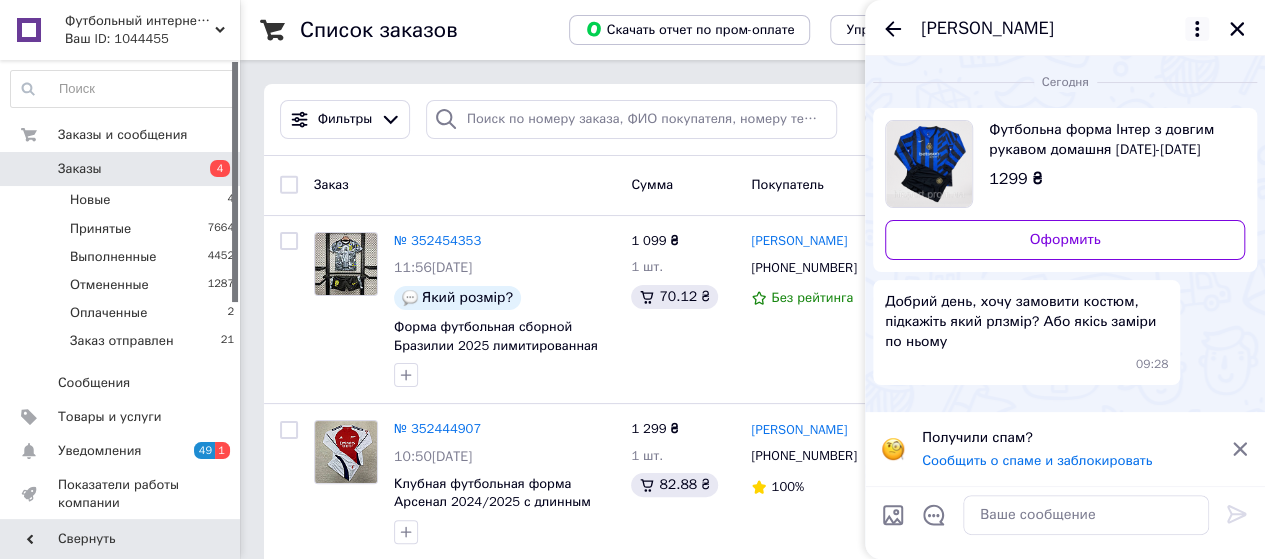 click 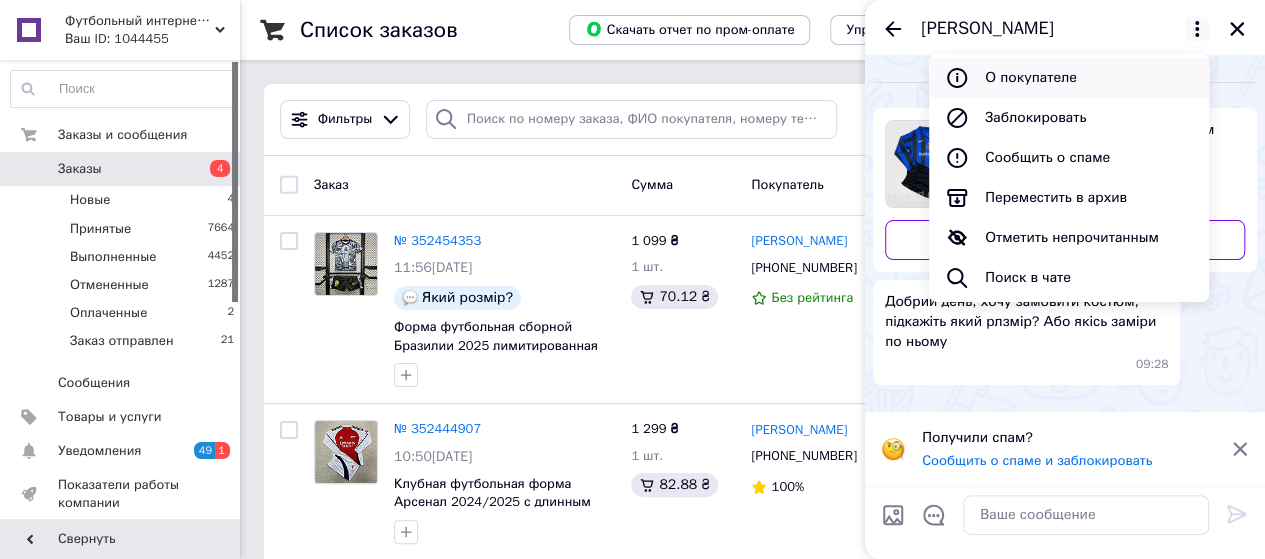 click on "О покупателе" at bounding box center (1069, 78) 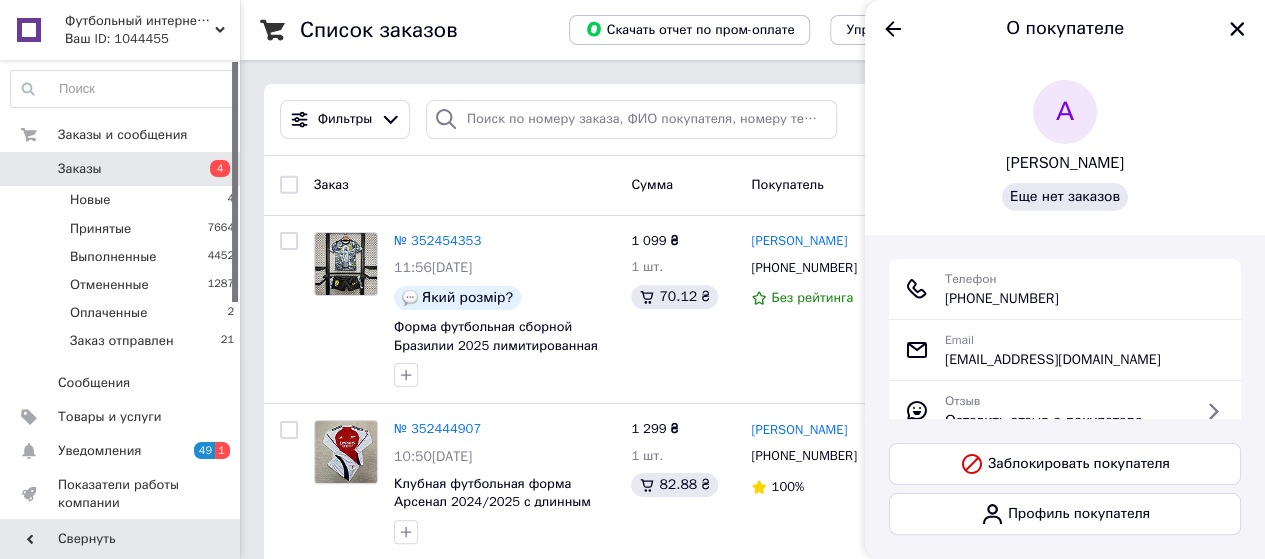 drag, startPoint x: 1086, startPoint y: 297, endPoint x: 984, endPoint y: 302, distance: 102.122475 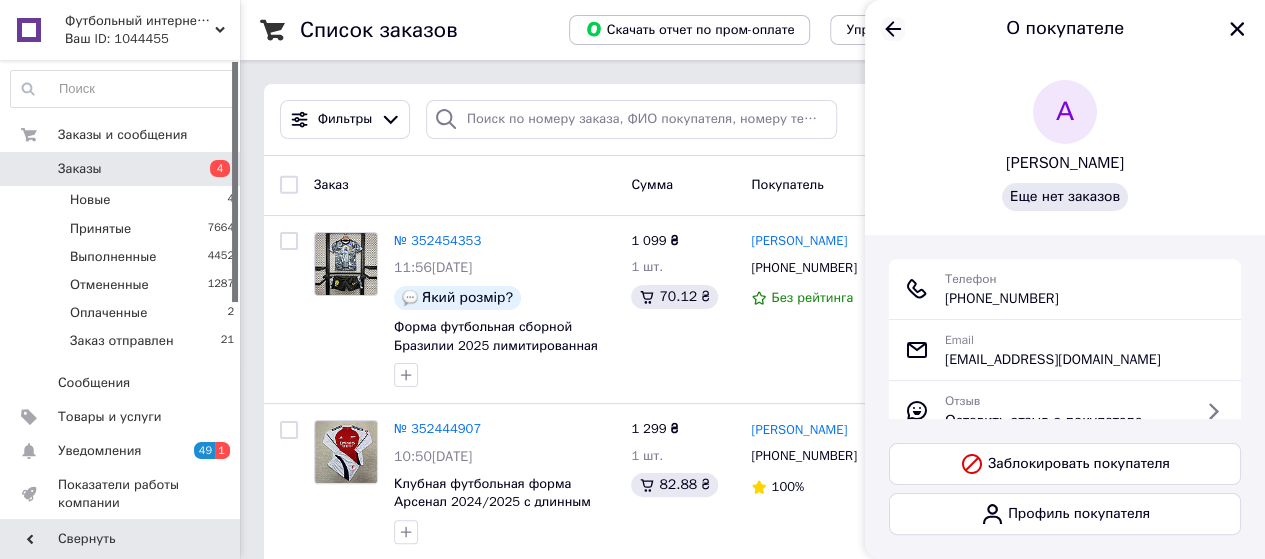 click 